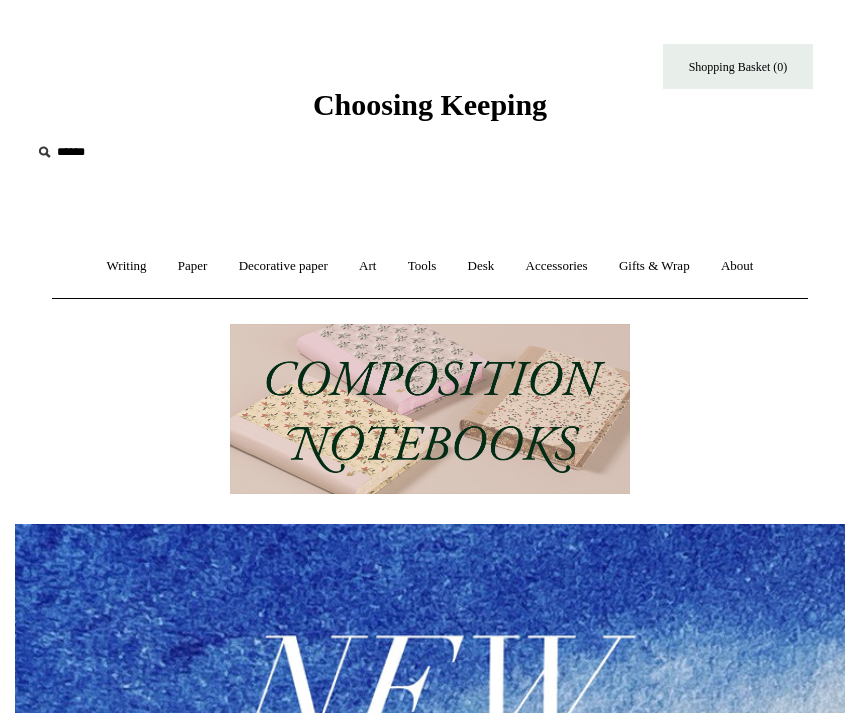 scroll, scrollTop: 0, scrollLeft: 0, axis: both 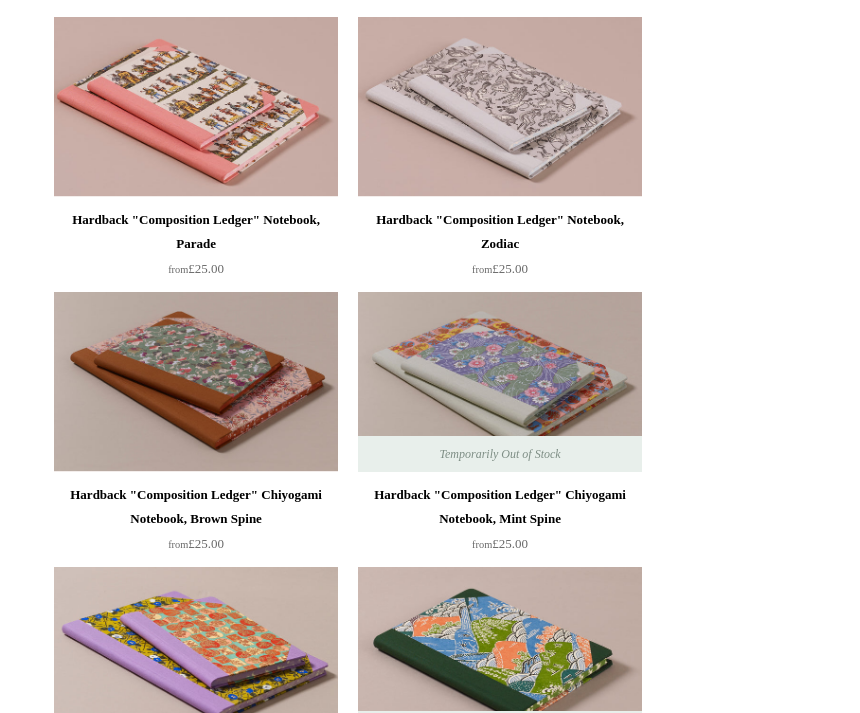 click on "A5 Hardback "Composition Ledger" Marbled Notebook, Pink
£25.00
from" at bounding box center [453, 2344] 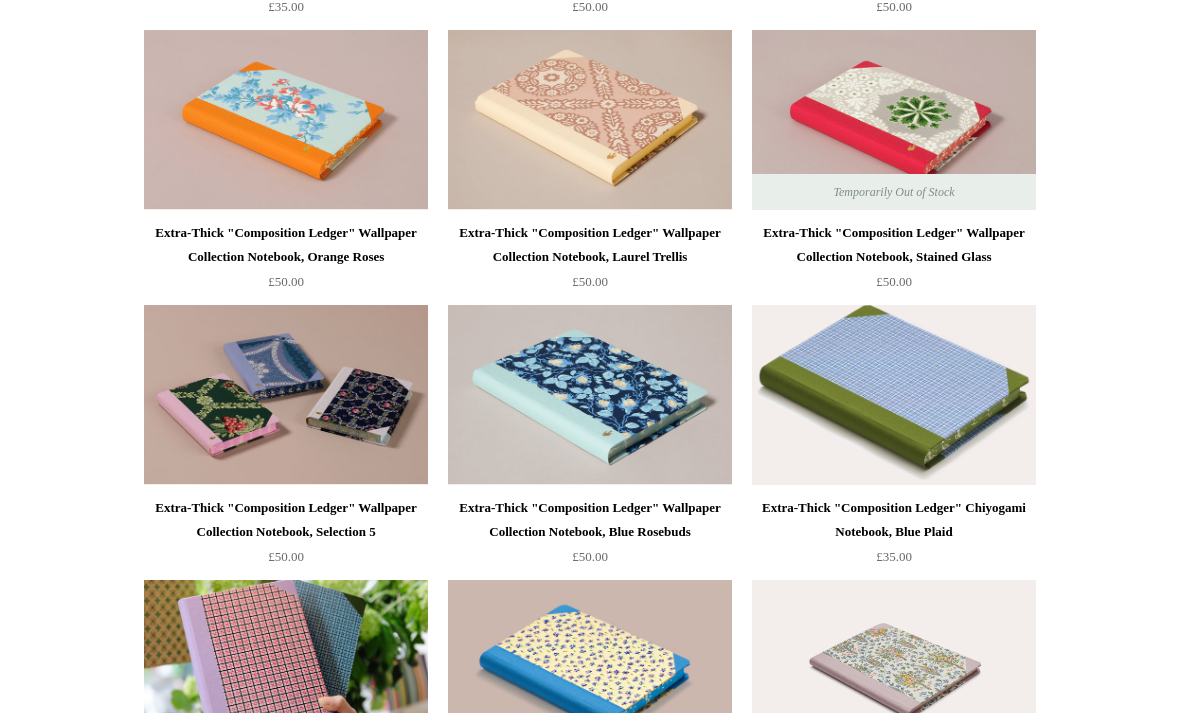 scroll, scrollTop: 3319, scrollLeft: 0, axis: vertical 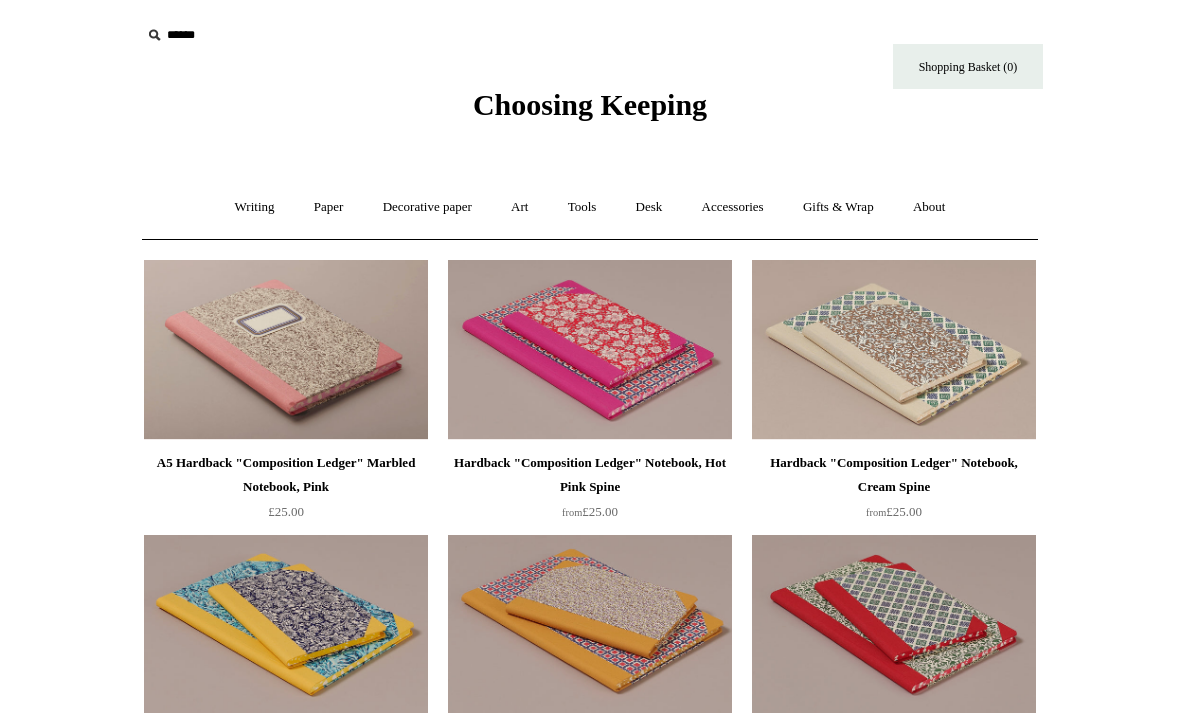 click on "Art +" at bounding box center [519, 207] 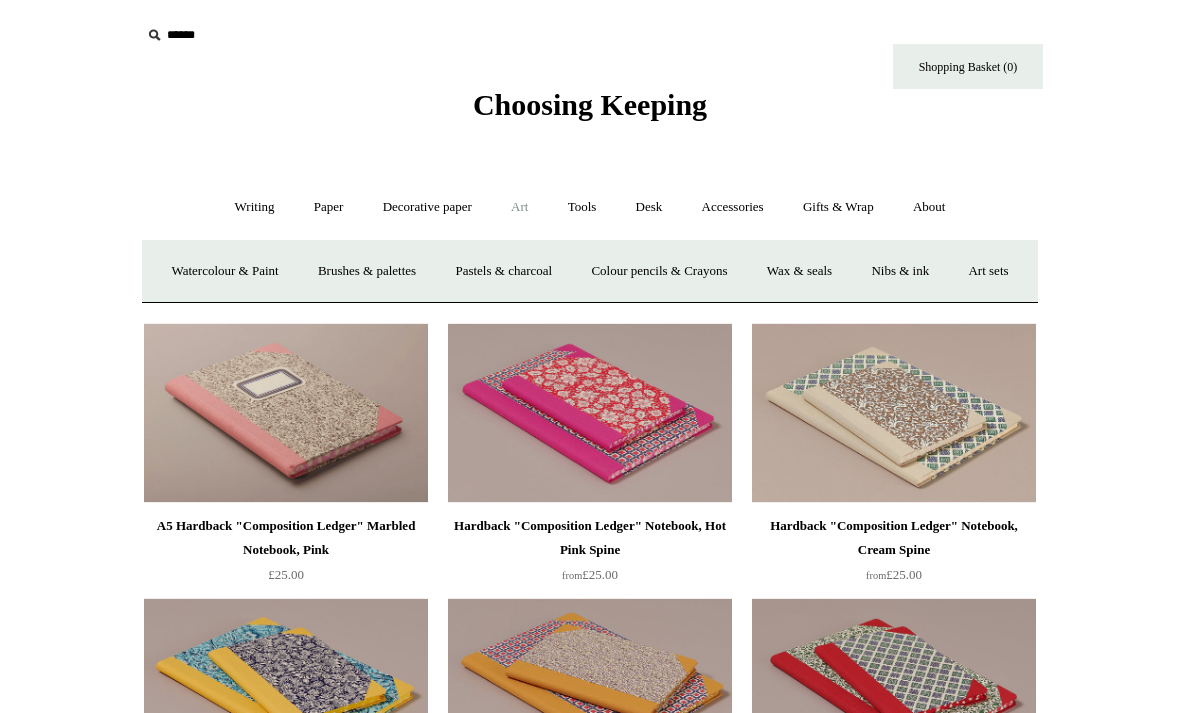 click on "Art -" at bounding box center [519, 207] 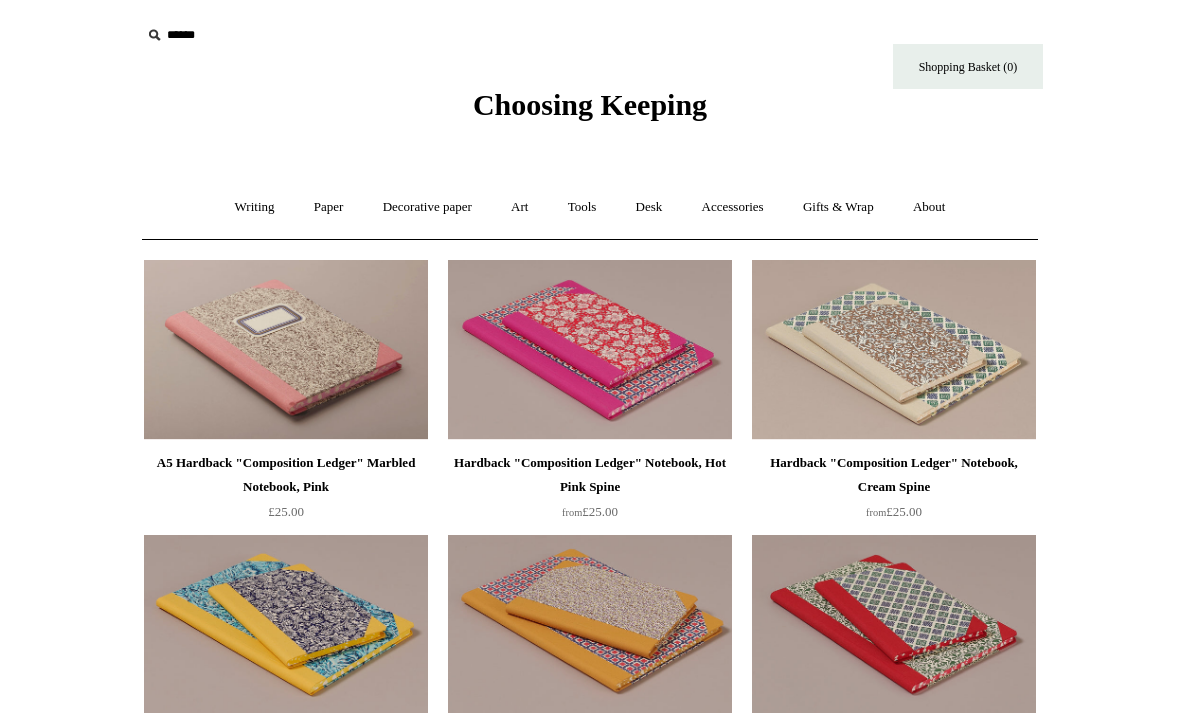 click on "Art +" at bounding box center [519, 207] 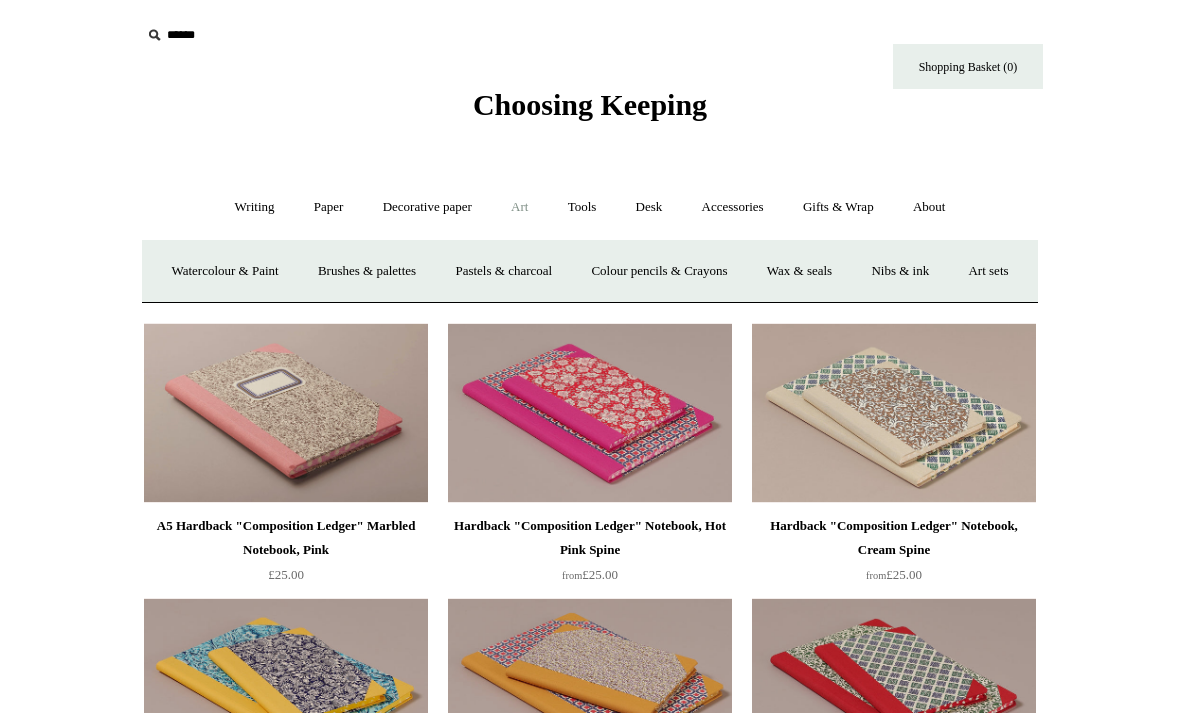 click on "Watercolour & Paint" at bounding box center [224, 271] 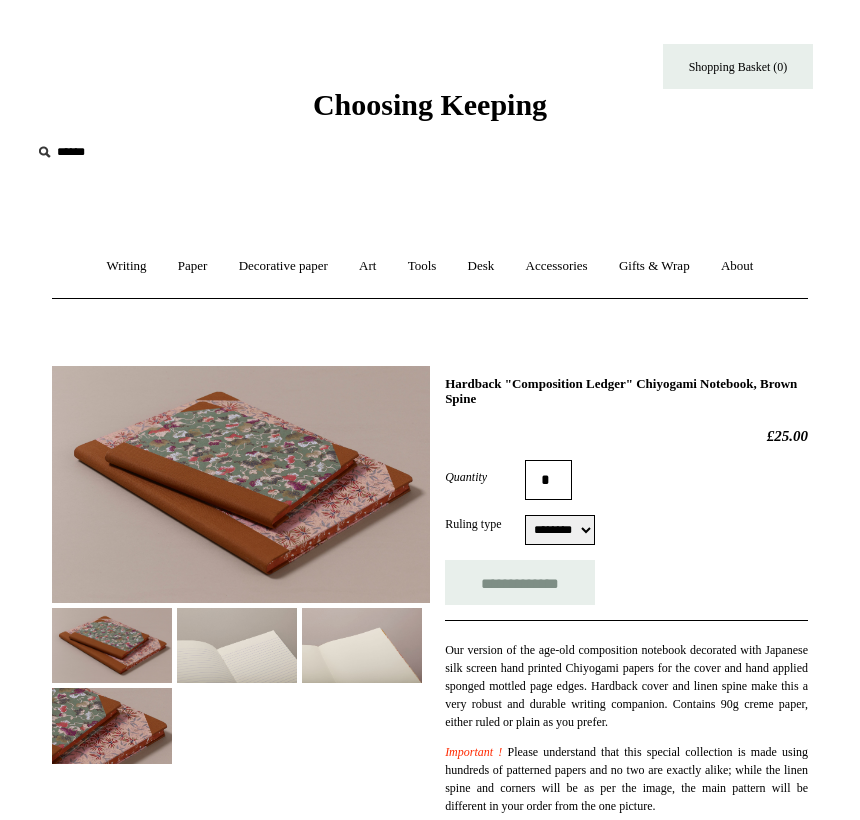 select on "********" 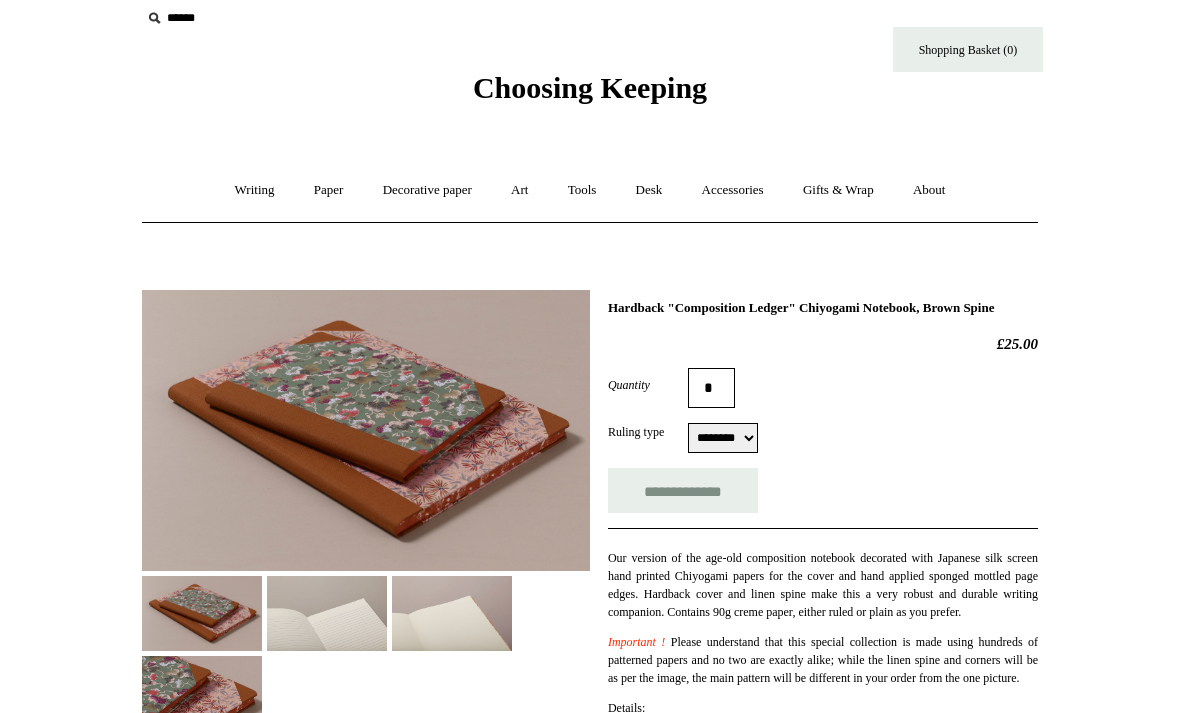 scroll, scrollTop: 16, scrollLeft: 0, axis: vertical 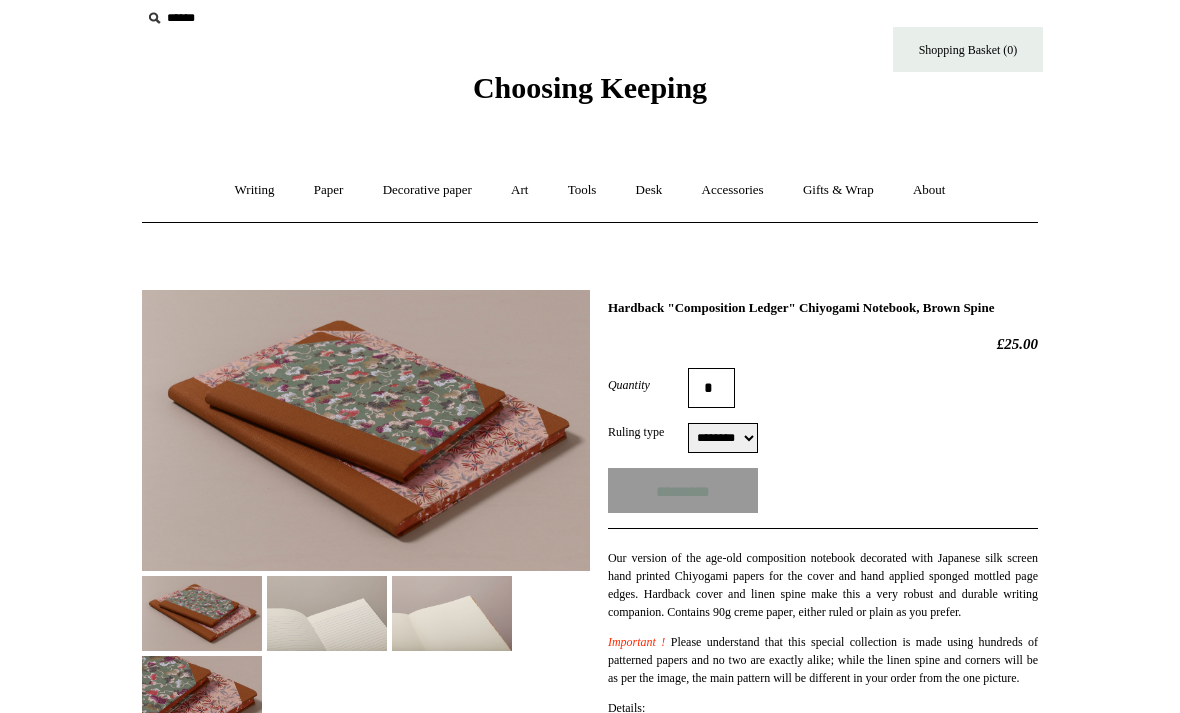 type on "**********" 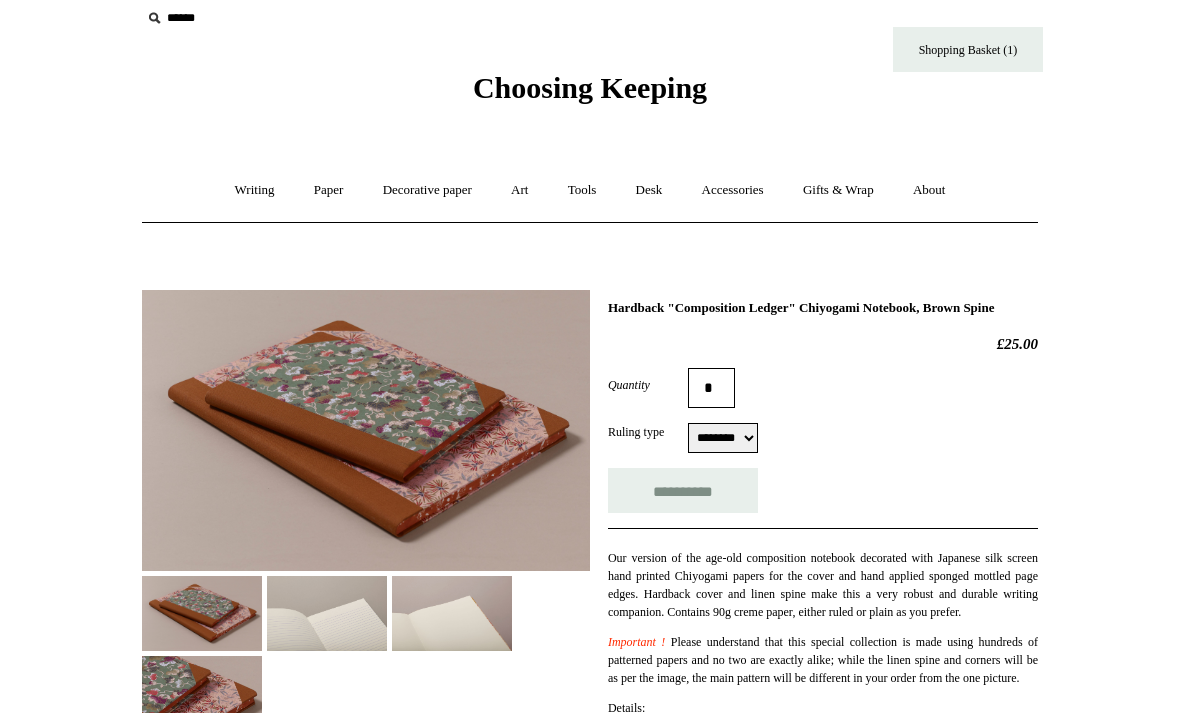 click on "Shopping Basket (1)" at bounding box center (968, 49) 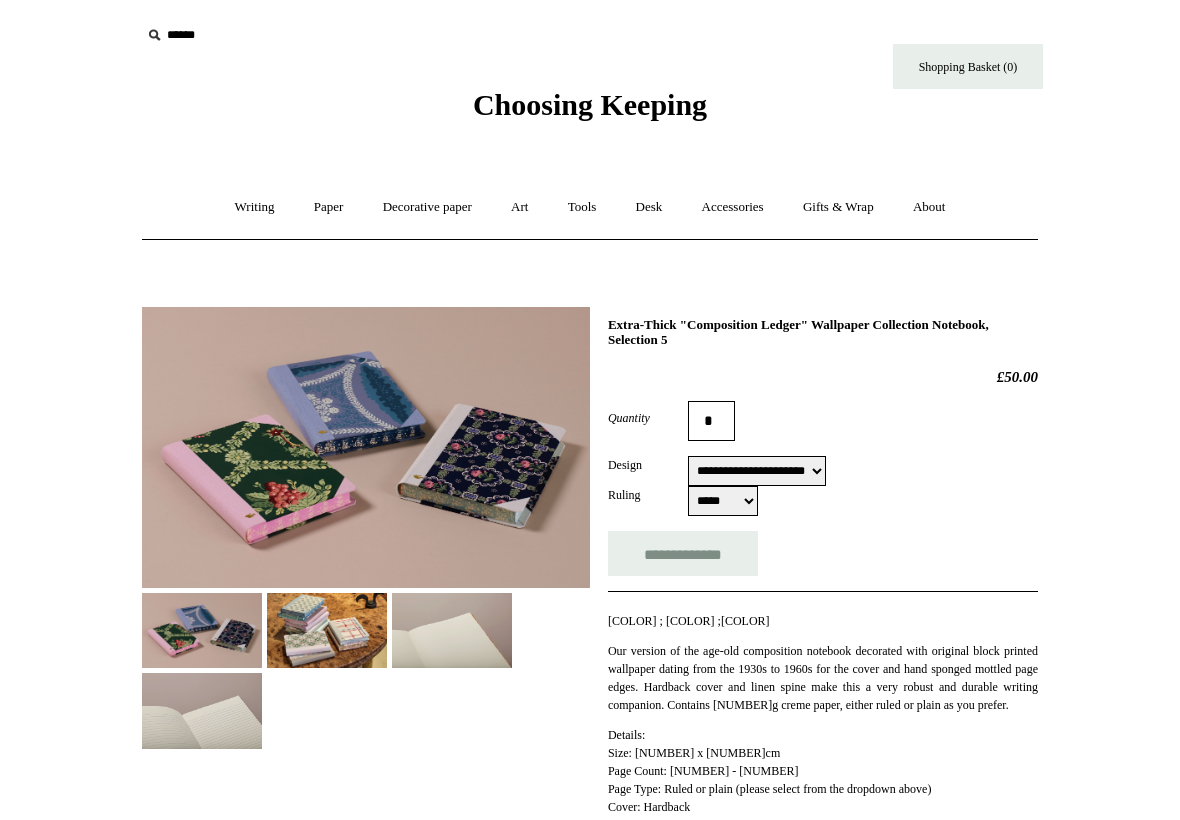 select on "**********" 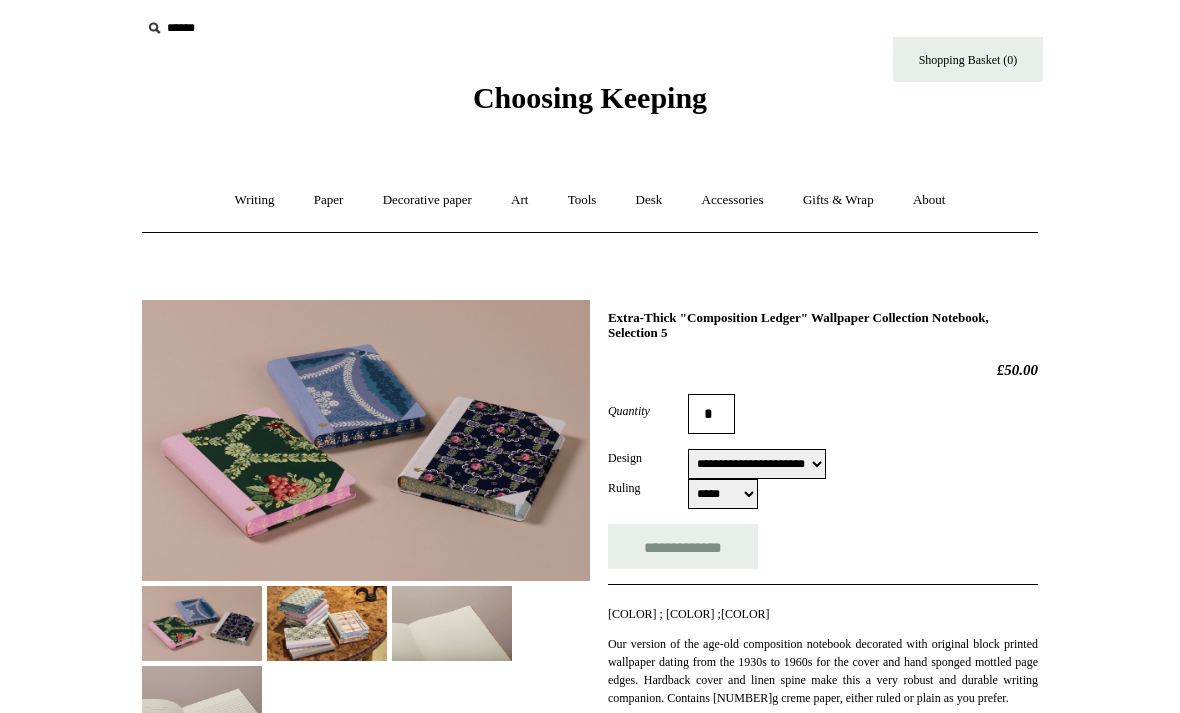 scroll, scrollTop: 72, scrollLeft: 0, axis: vertical 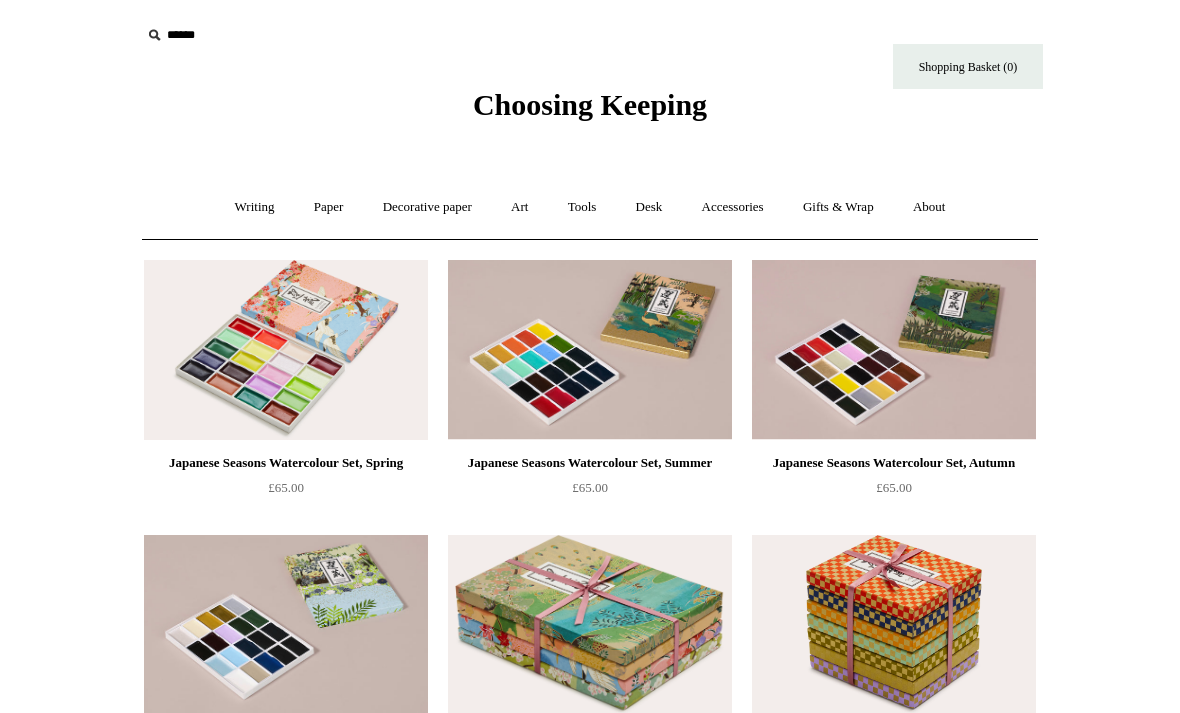 click on "Art +" at bounding box center (519, 207) 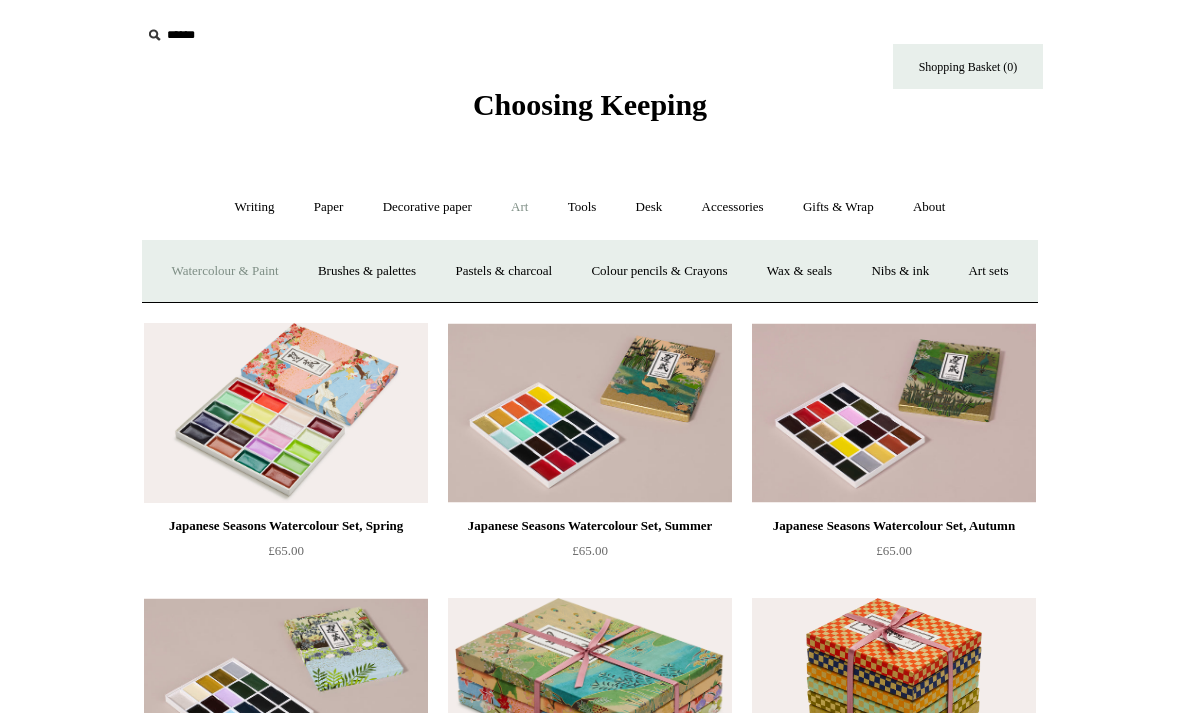 click on "Brushes & palettes" at bounding box center [367, 271] 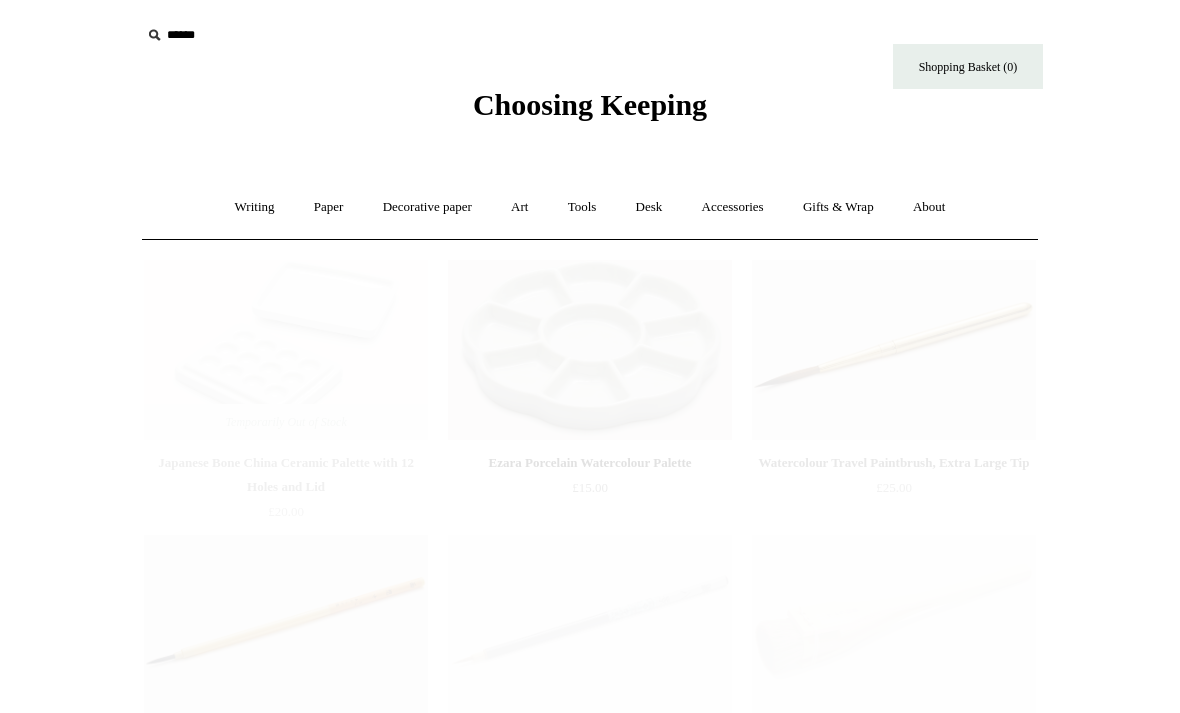 scroll, scrollTop: 0, scrollLeft: 0, axis: both 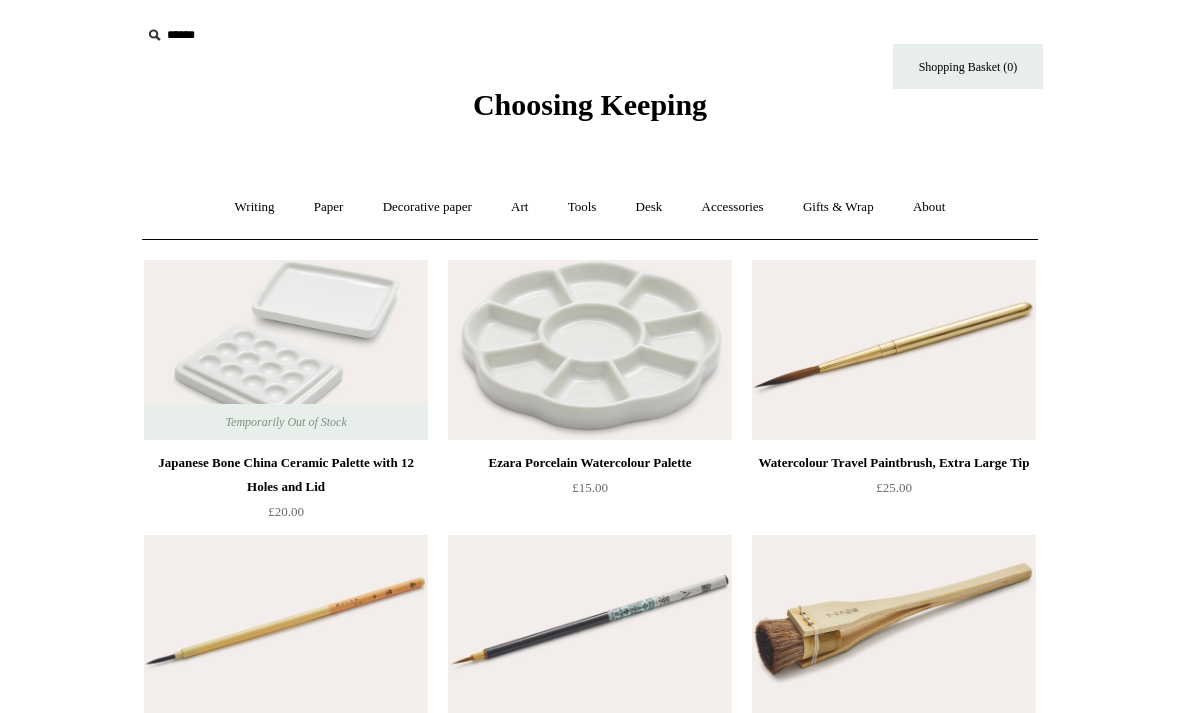 click on "Art +" at bounding box center [519, 207] 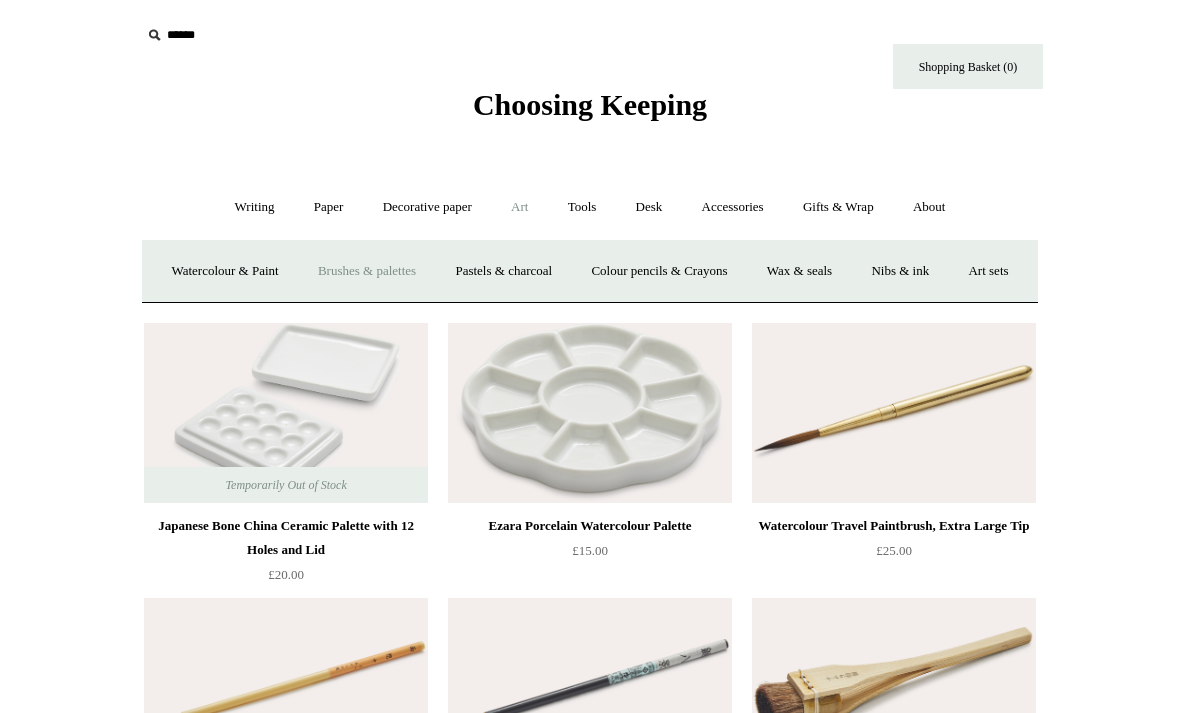 click on "Pastels & charcoal" at bounding box center [503, 271] 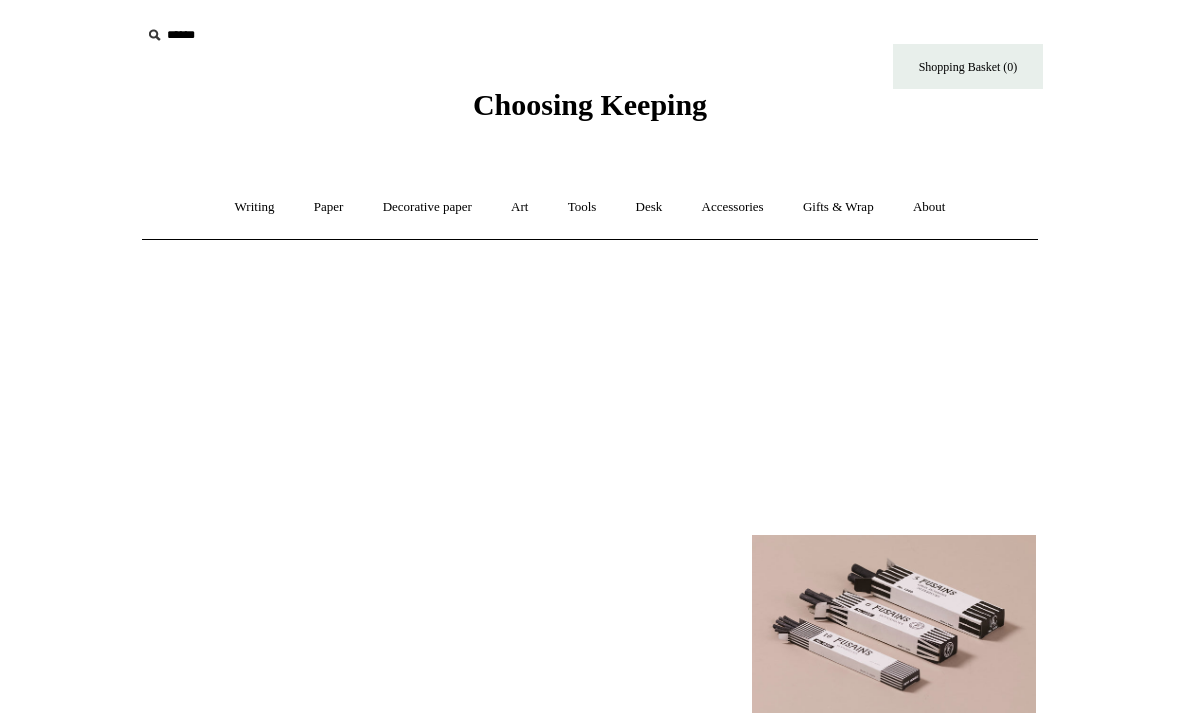 scroll, scrollTop: 0, scrollLeft: 0, axis: both 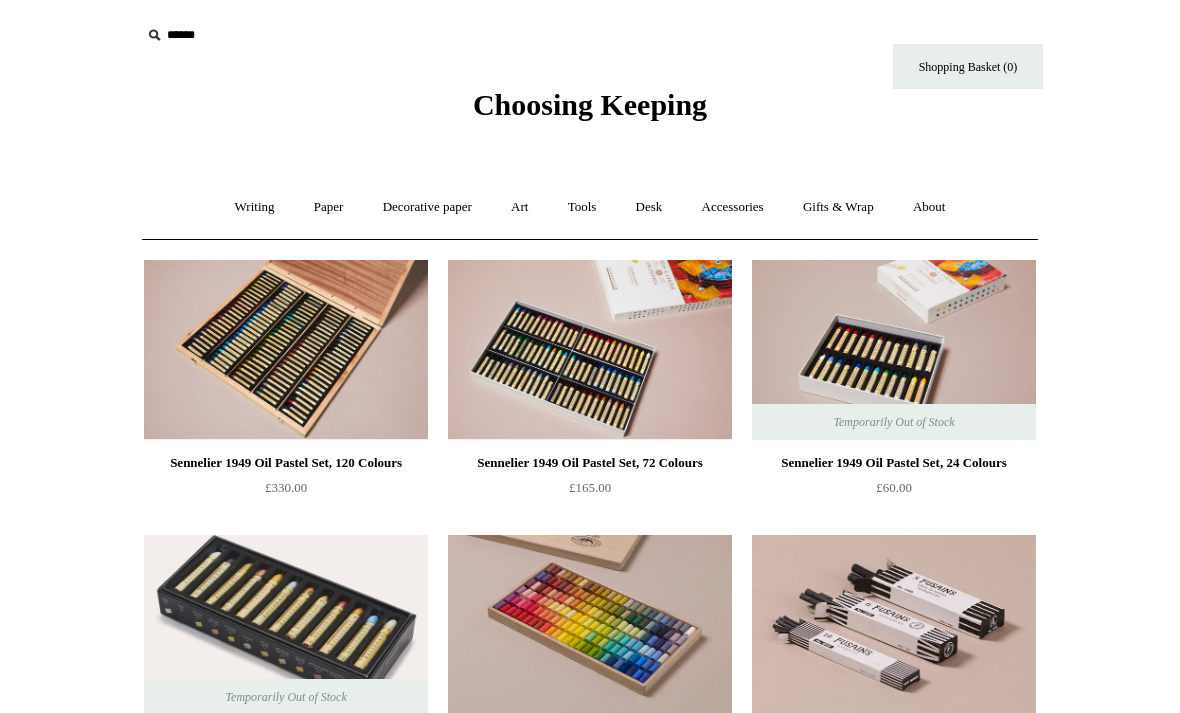 click on "Art +" at bounding box center [519, 207] 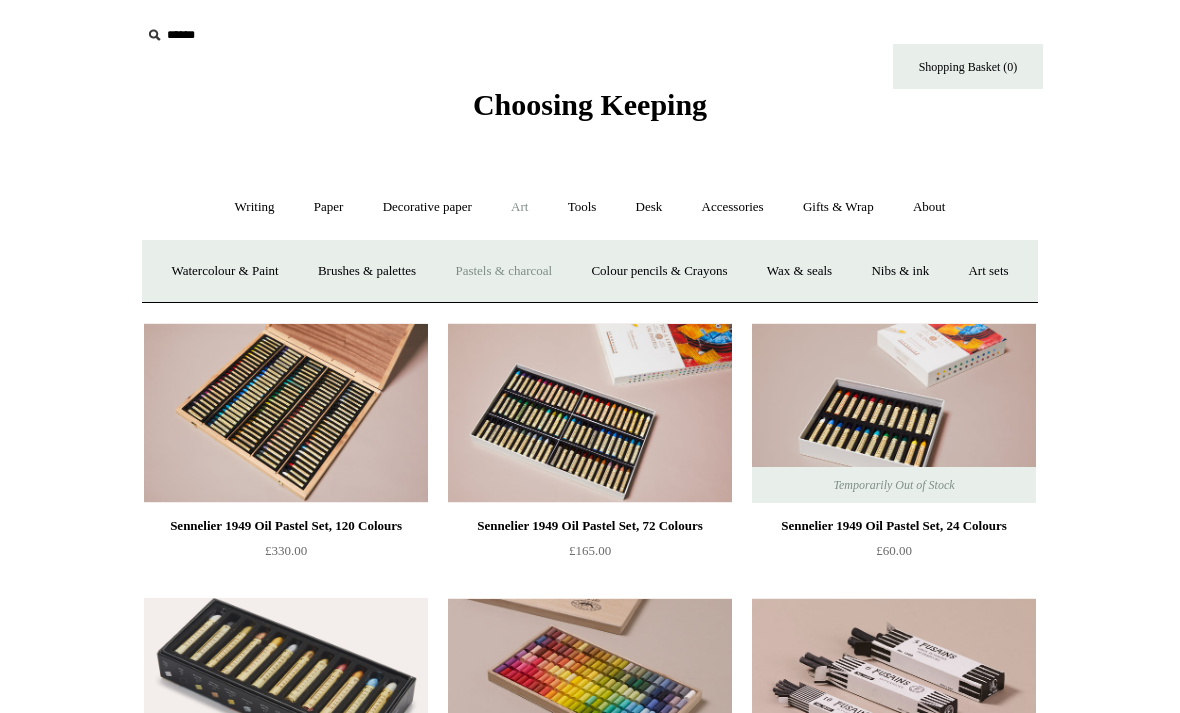 click on "Colour pencils & Crayons" at bounding box center [659, 271] 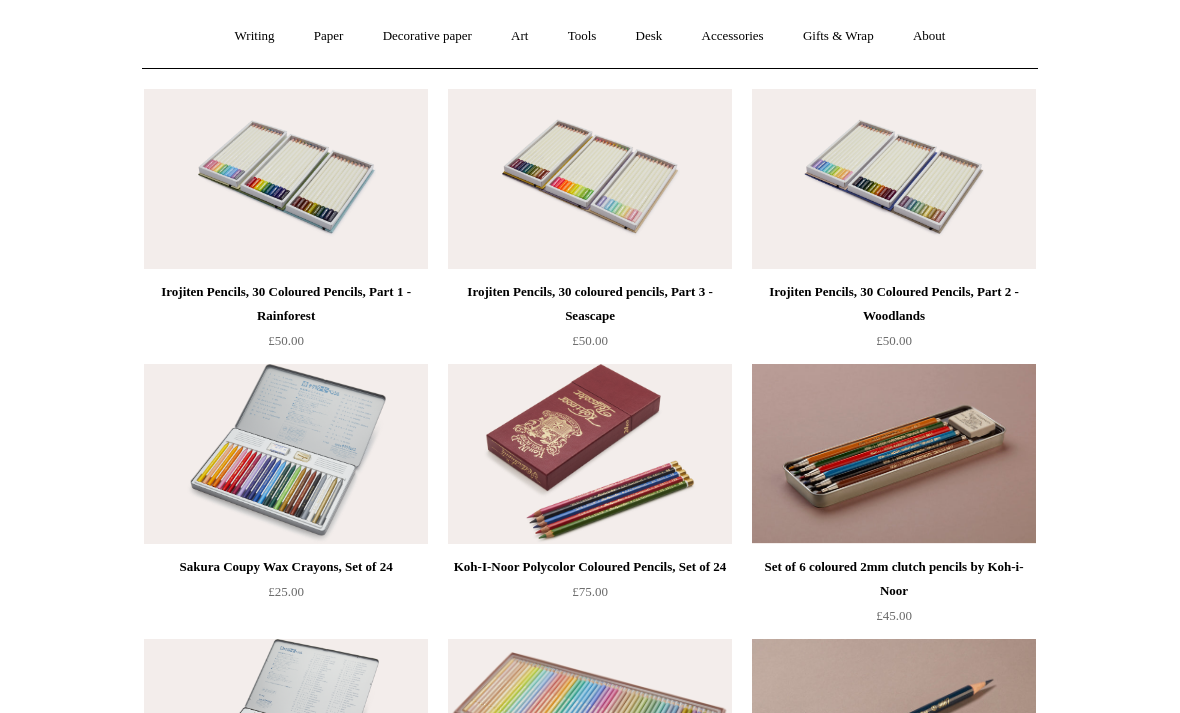 scroll, scrollTop: 0, scrollLeft: 0, axis: both 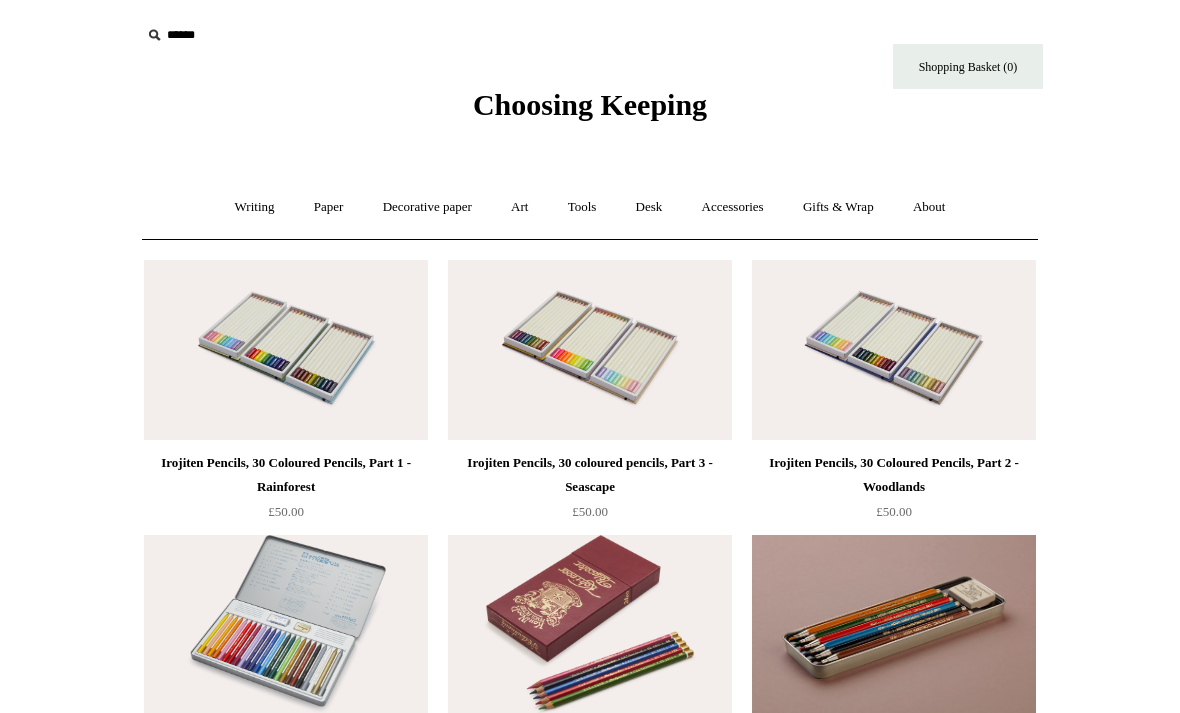 click on "Art +" at bounding box center [519, 207] 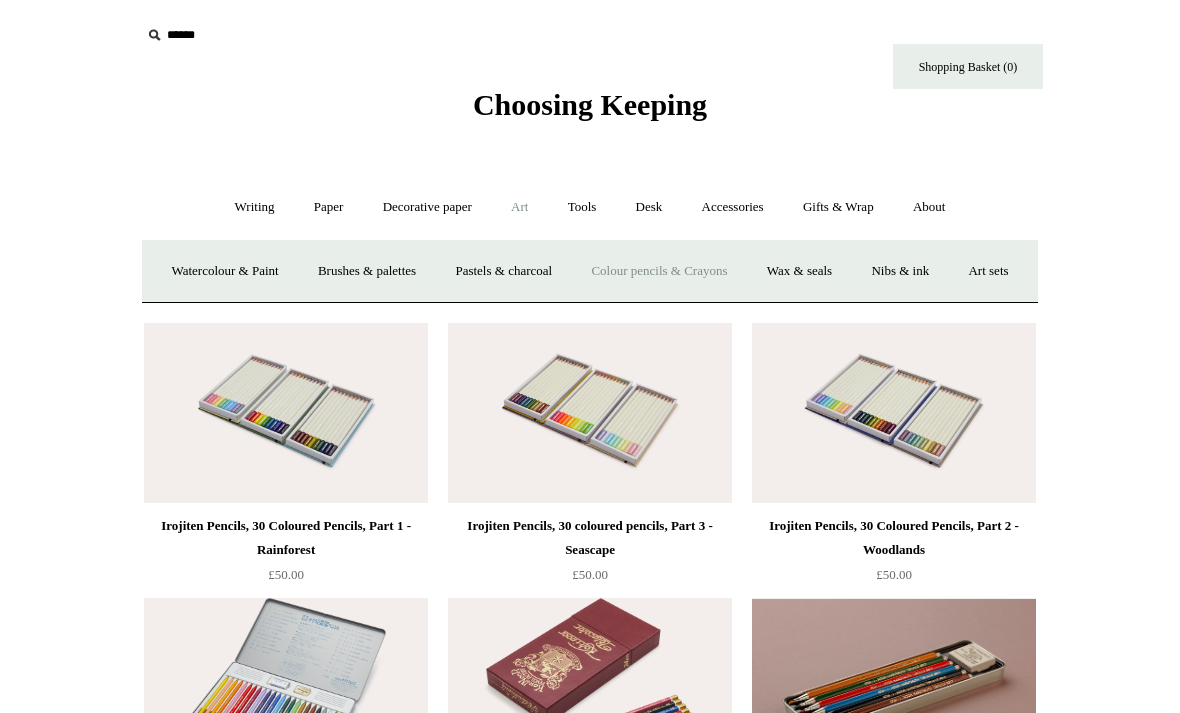 click on "Wax & seals" at bounding box center [799, 271] 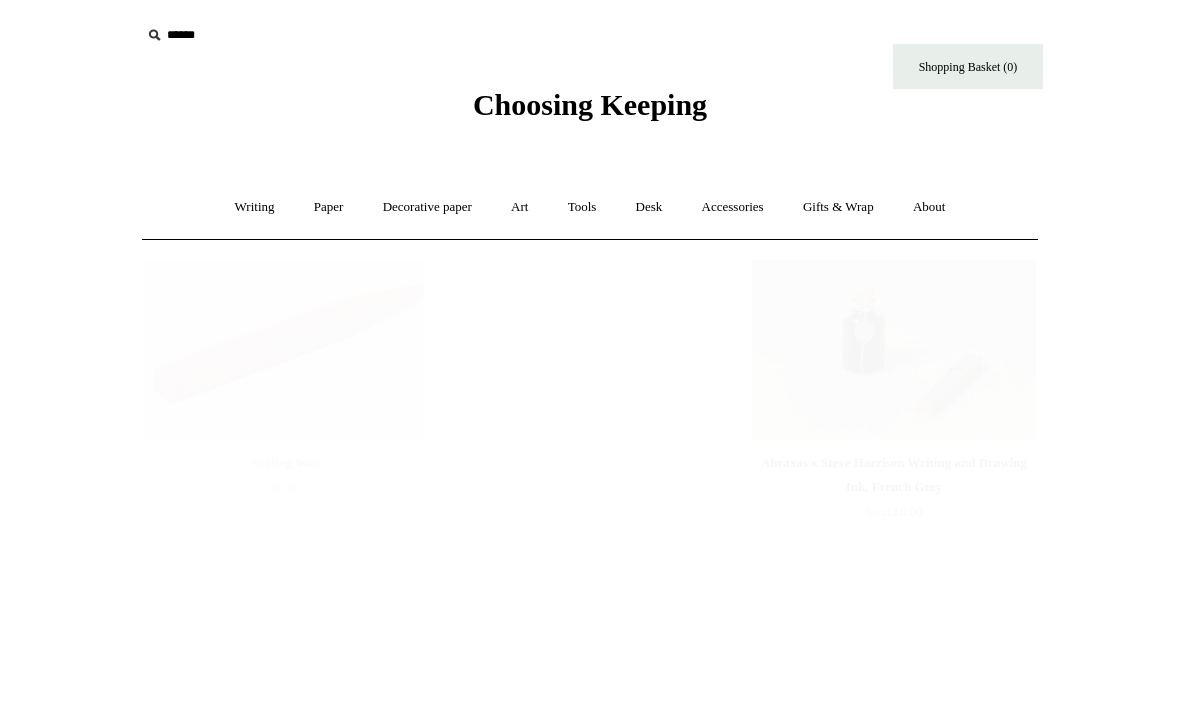 scroll, scrollTop: 0, scrollLeft: 0, axis: both 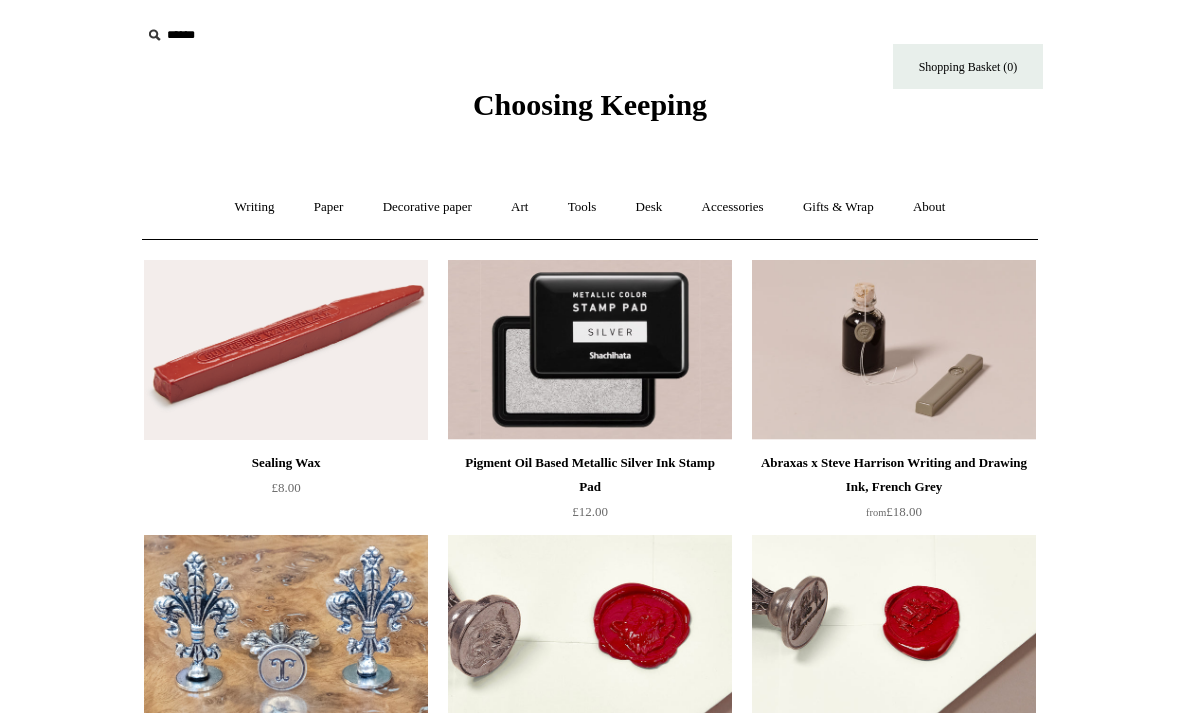 click on "Art +" at bounding box center [519, 207] 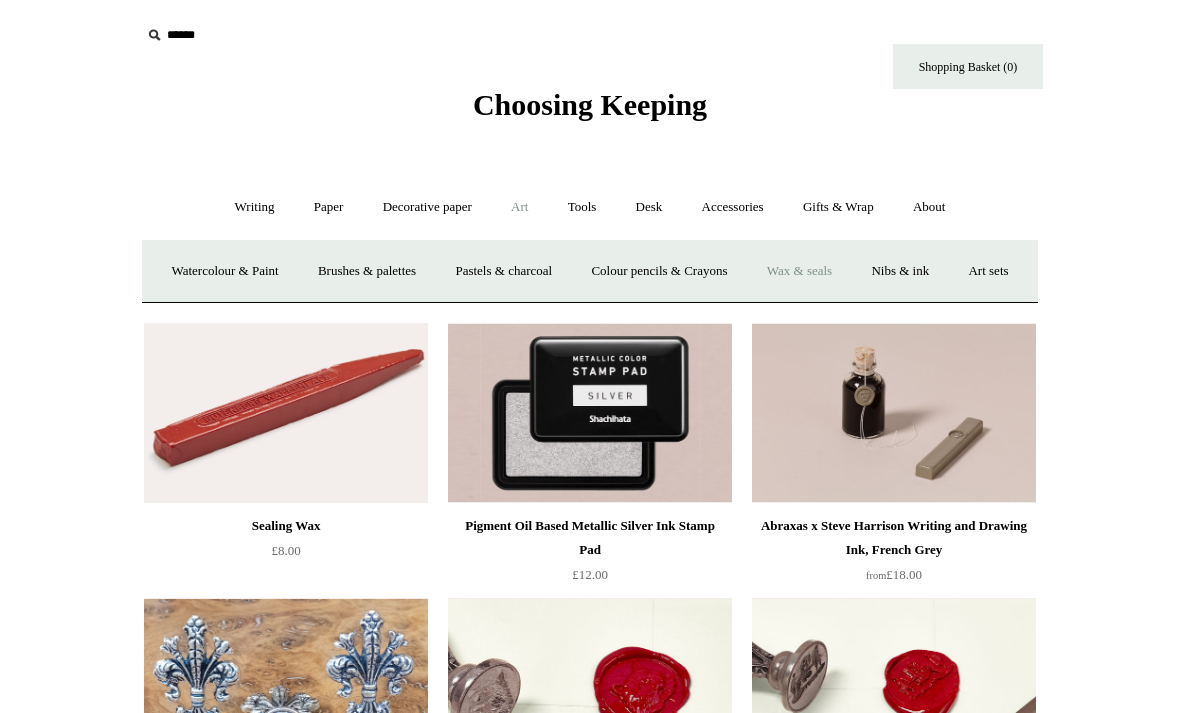 click on "Nibs & ink" at bounding box center [900, 271] 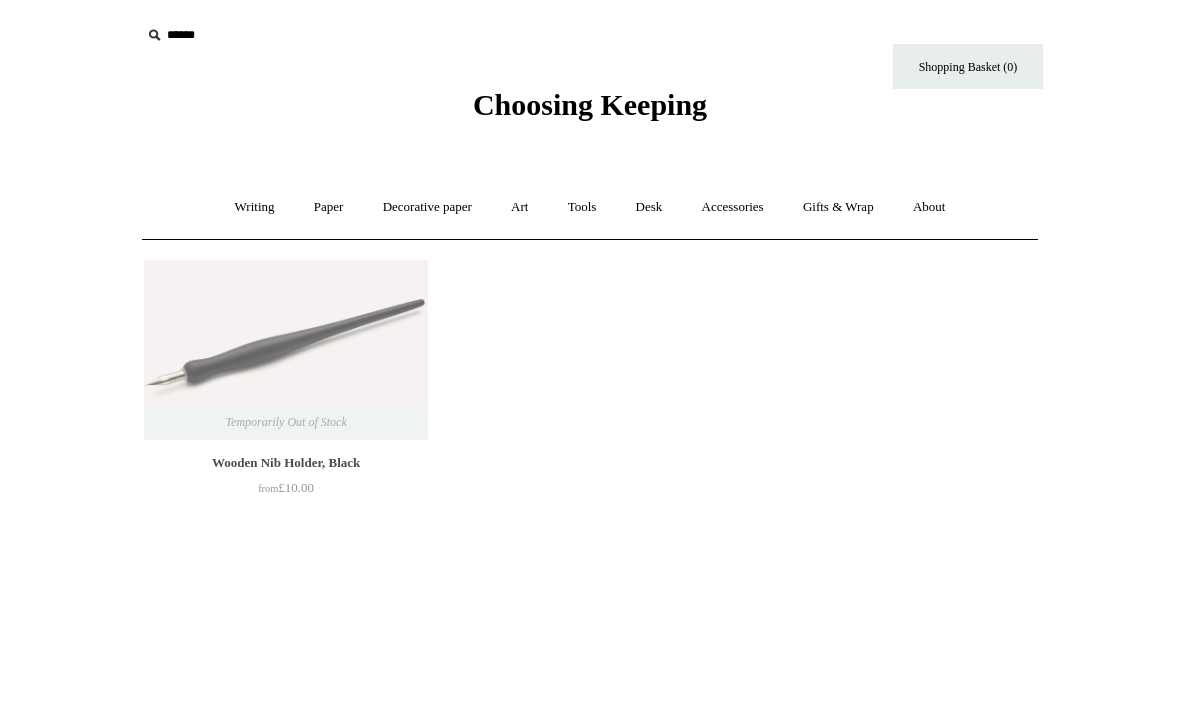 scroll, scrollTop: 0, scrollLeft: 0, axis: both 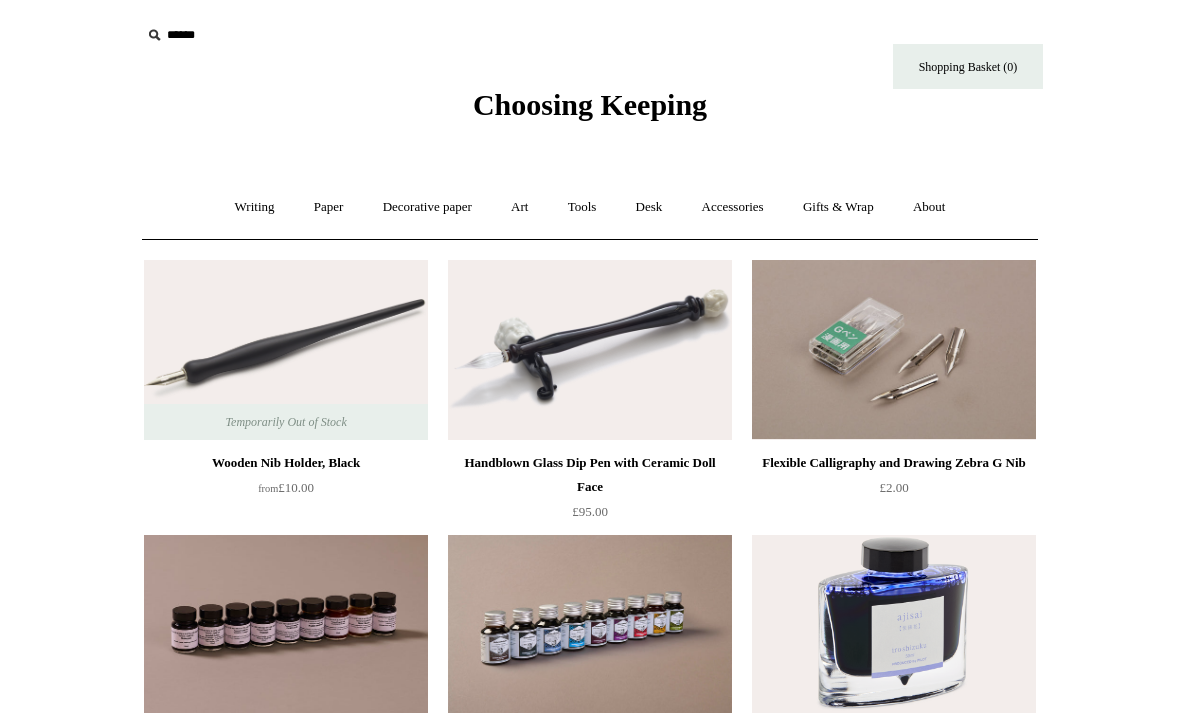 click on "Tools +" at bounding box center [582, 207] 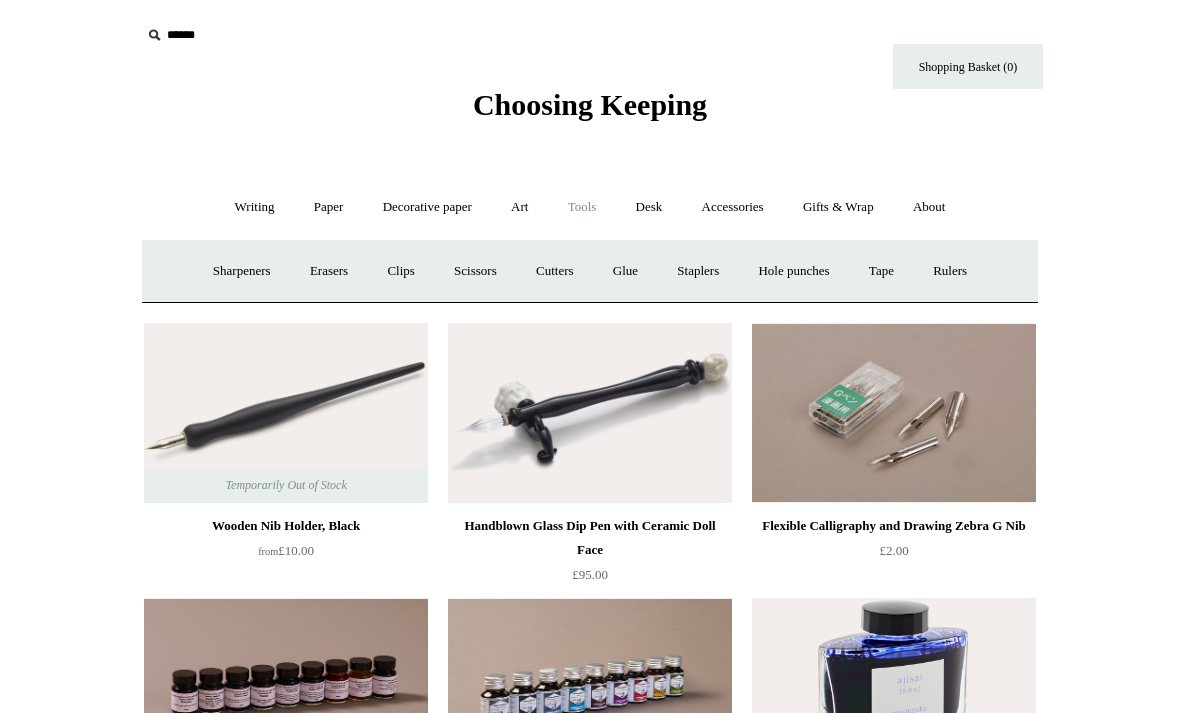 click on "Sharpeners" at bounding box center (242, 271) 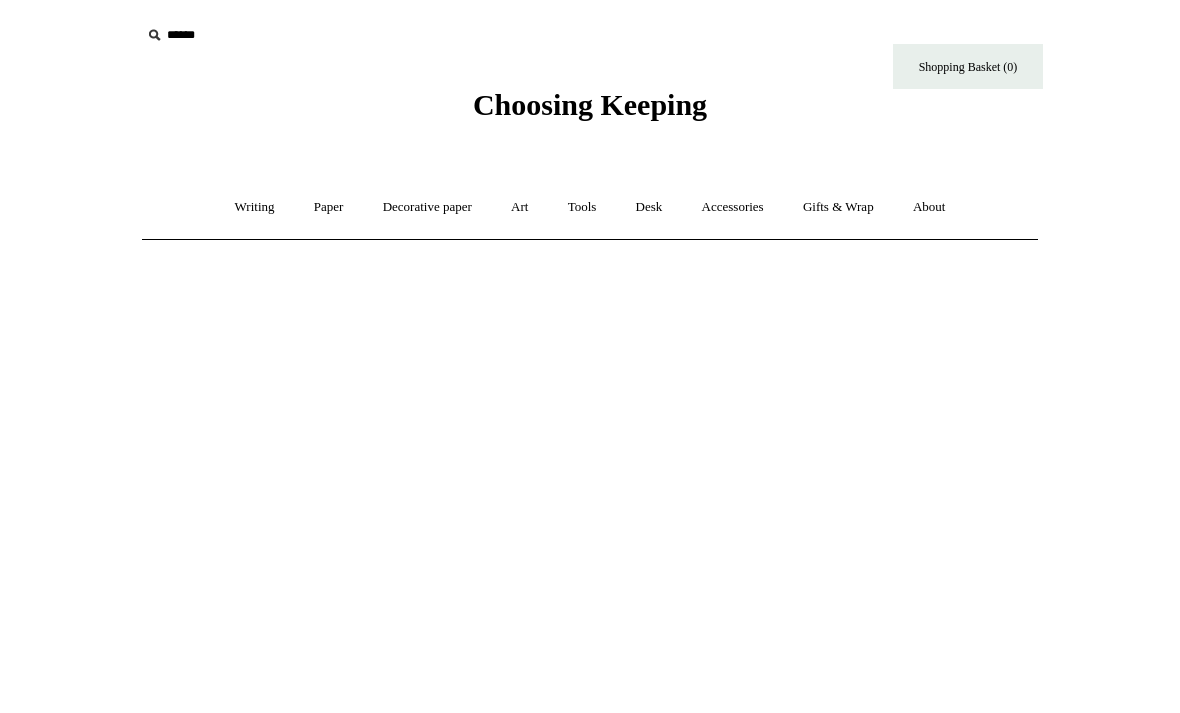 scroll, scrollTop: 0, scrollLeft: 0, axis: both 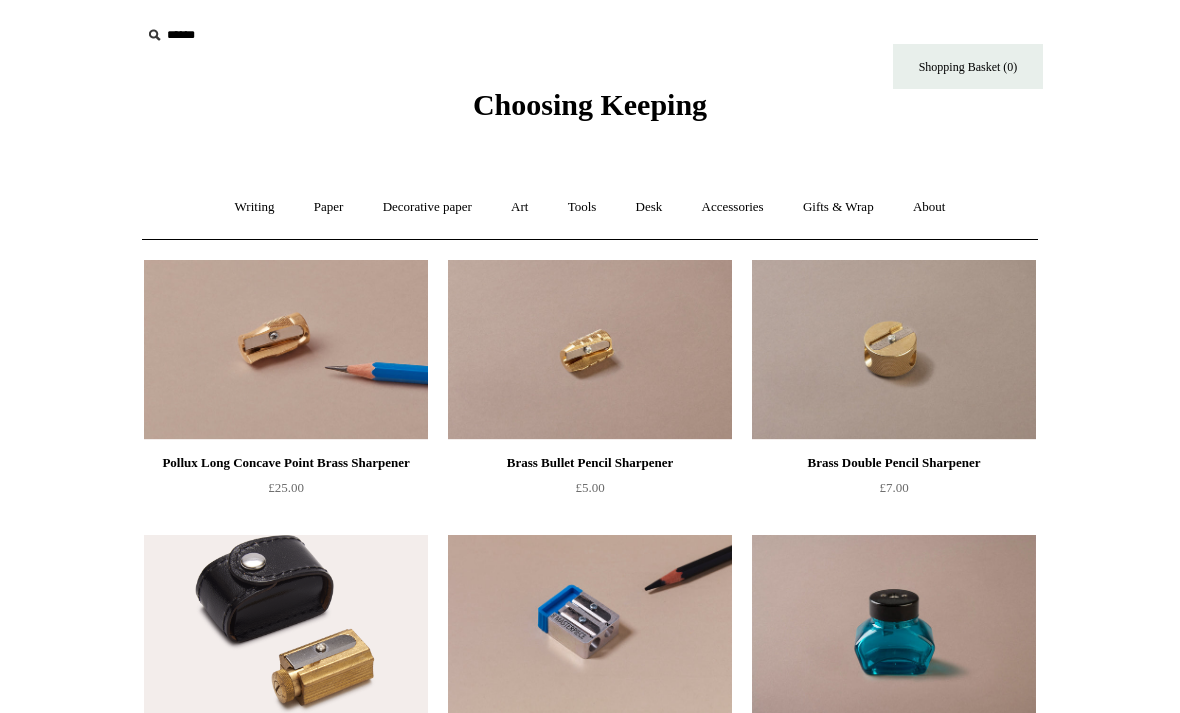 click on "Desk +" at bounding box center (649, 207) 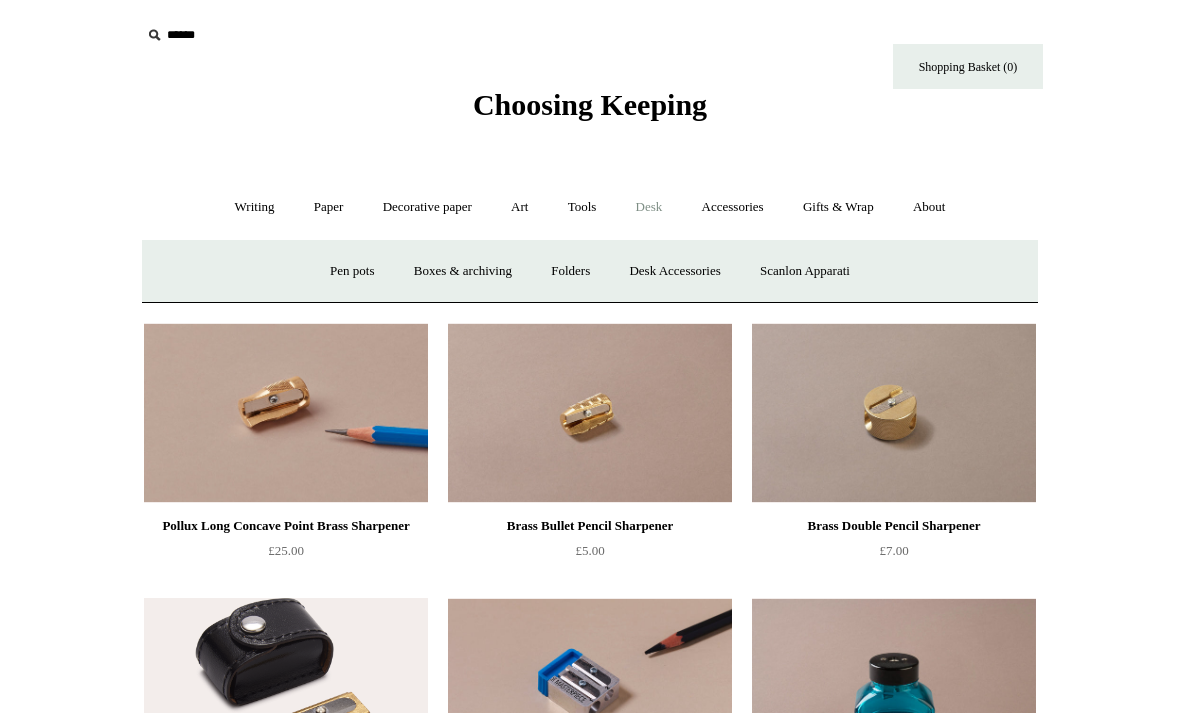 click on "Tools +" at bounding box center (582, 207) 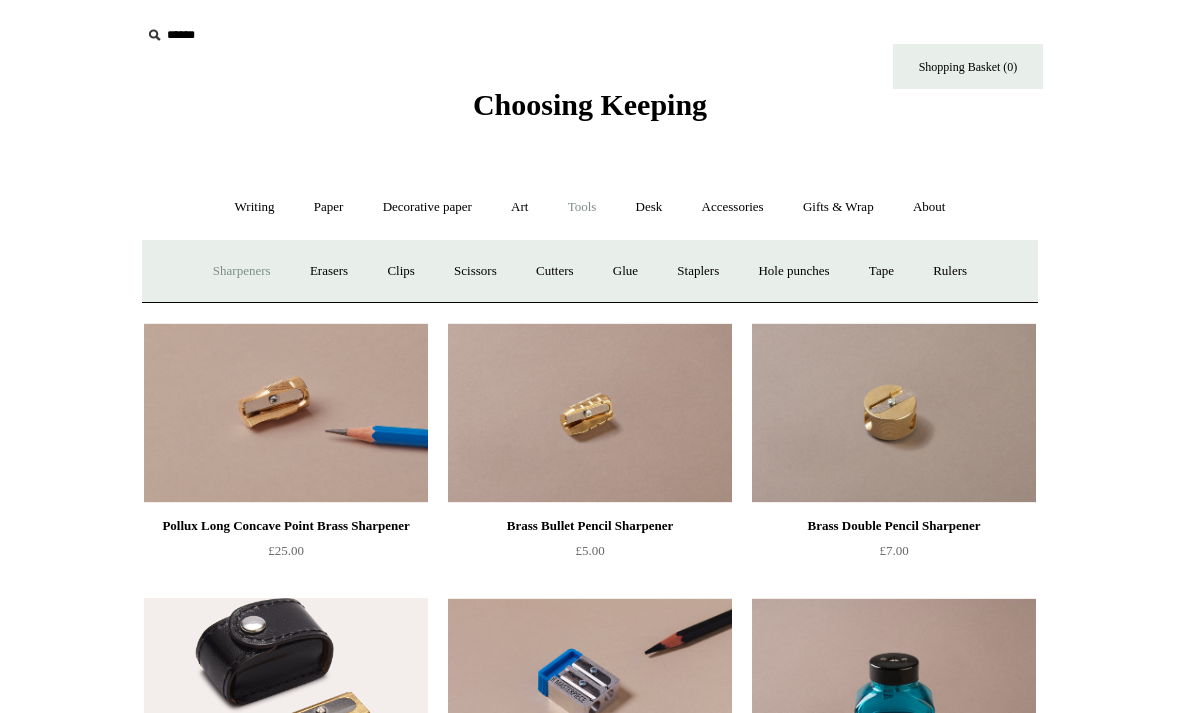 click on "Desk +" at bounding box center (649, 207) 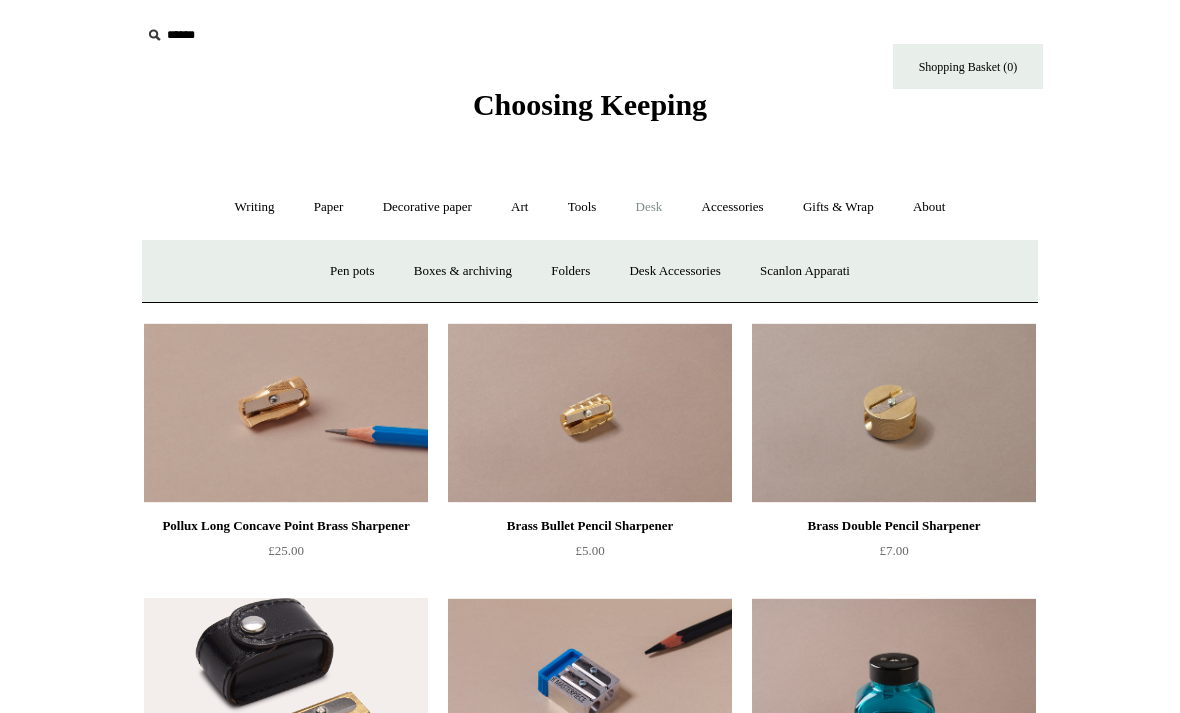 click on "Pen pots" at bounding box center (352, 271) 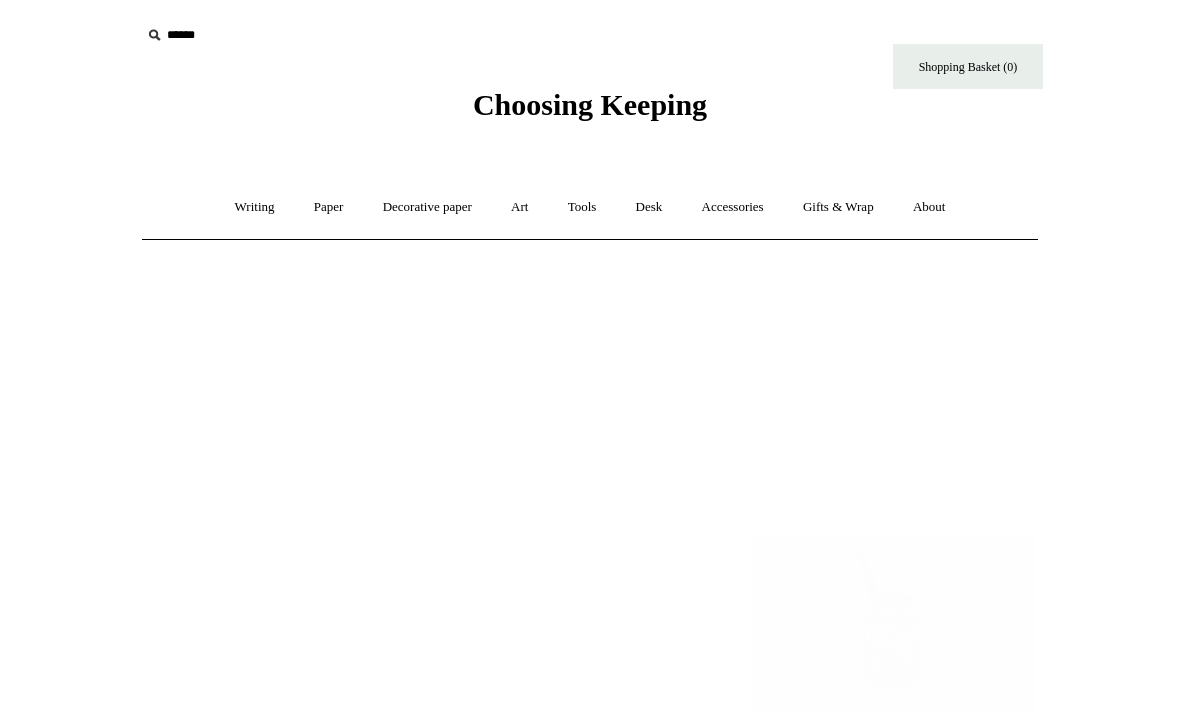 scroll, scrollTop: 0, scrollLeft: 0, axis: both 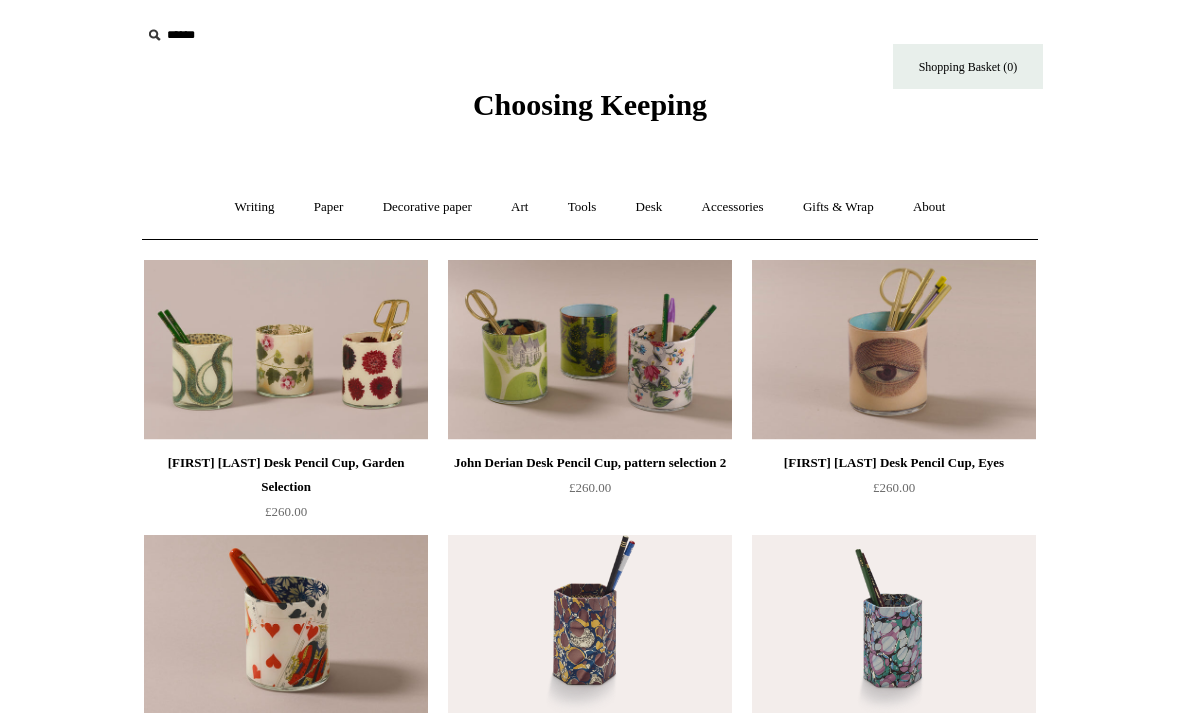 click on "Writing +" at bounding box center (255, 207) 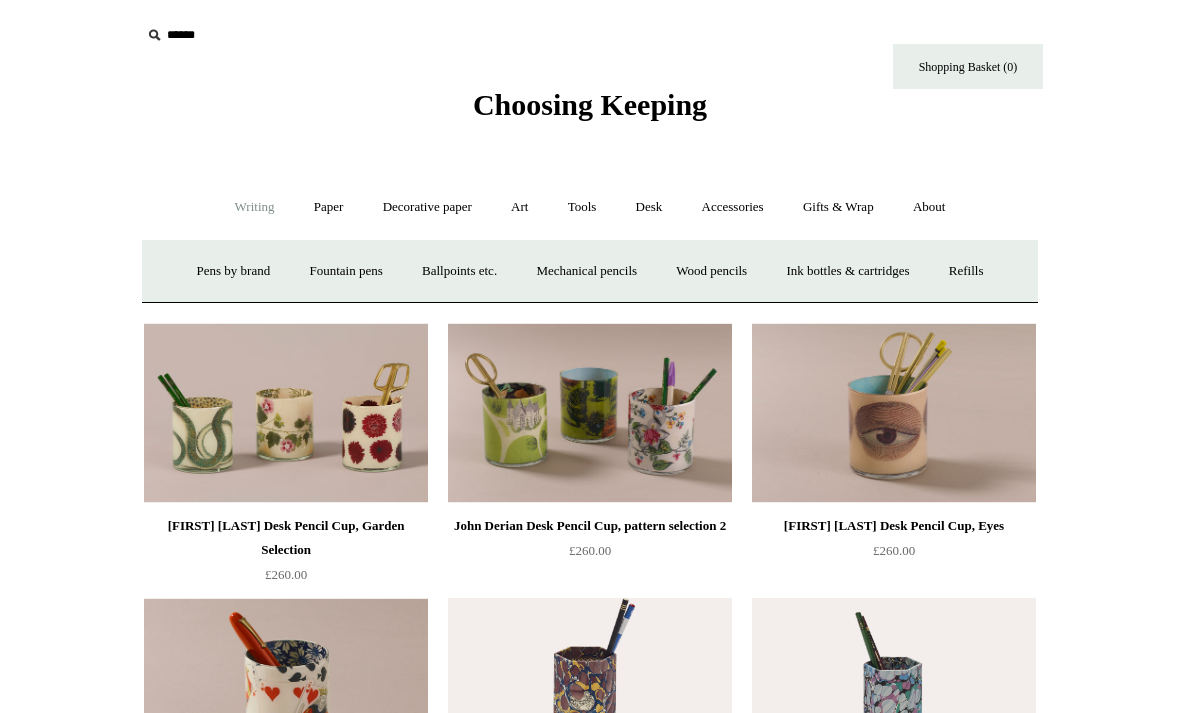 click on "Pens by brand +" at bounding box center [234, 271] 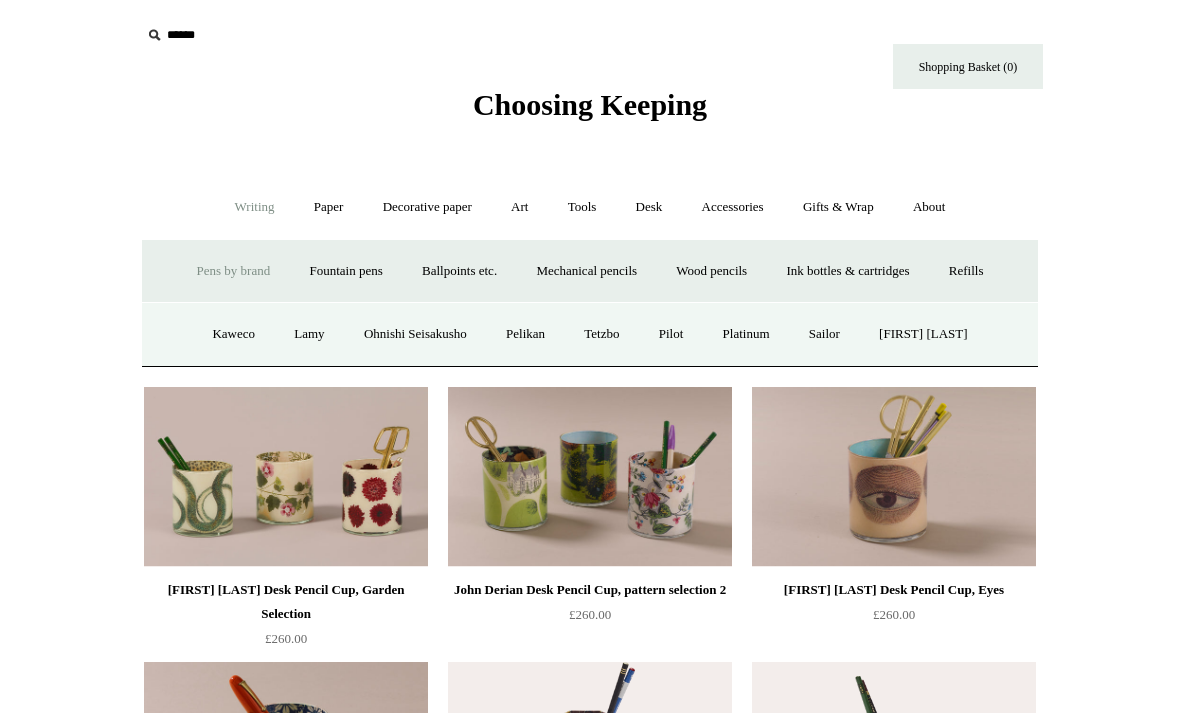 click on "Pens by brand -" at bounding box center (234, 271) 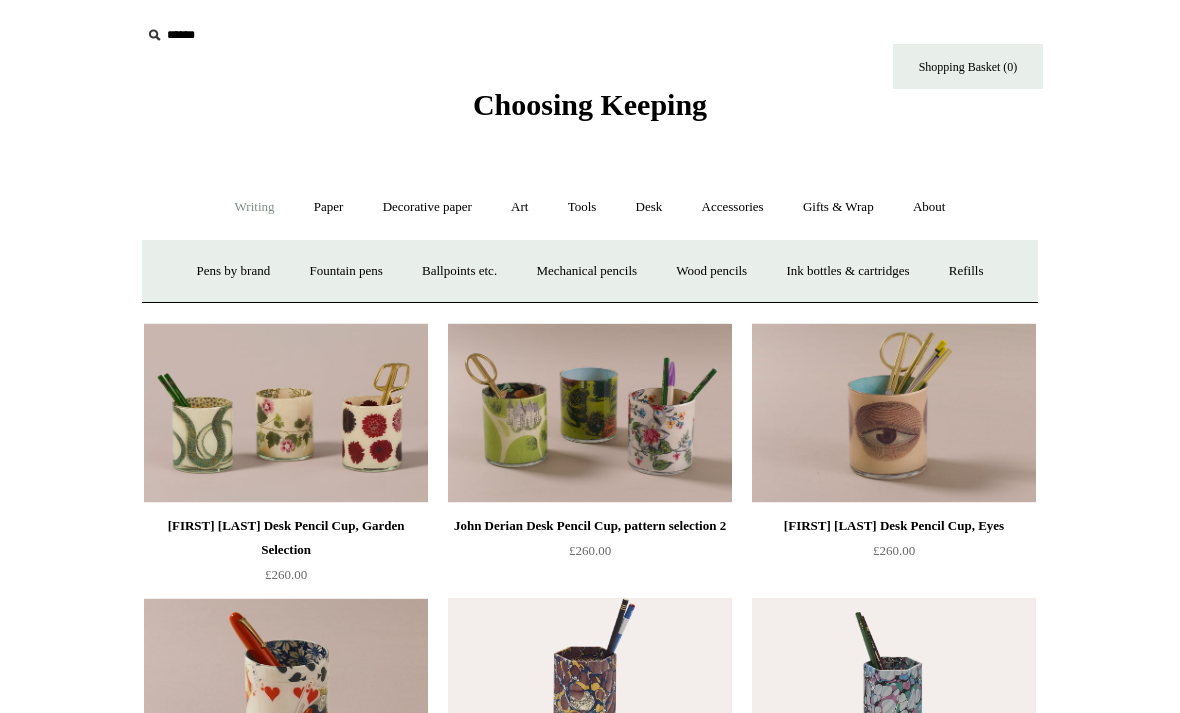 click on "Pens by brand +" at bounding box center (234, 271) 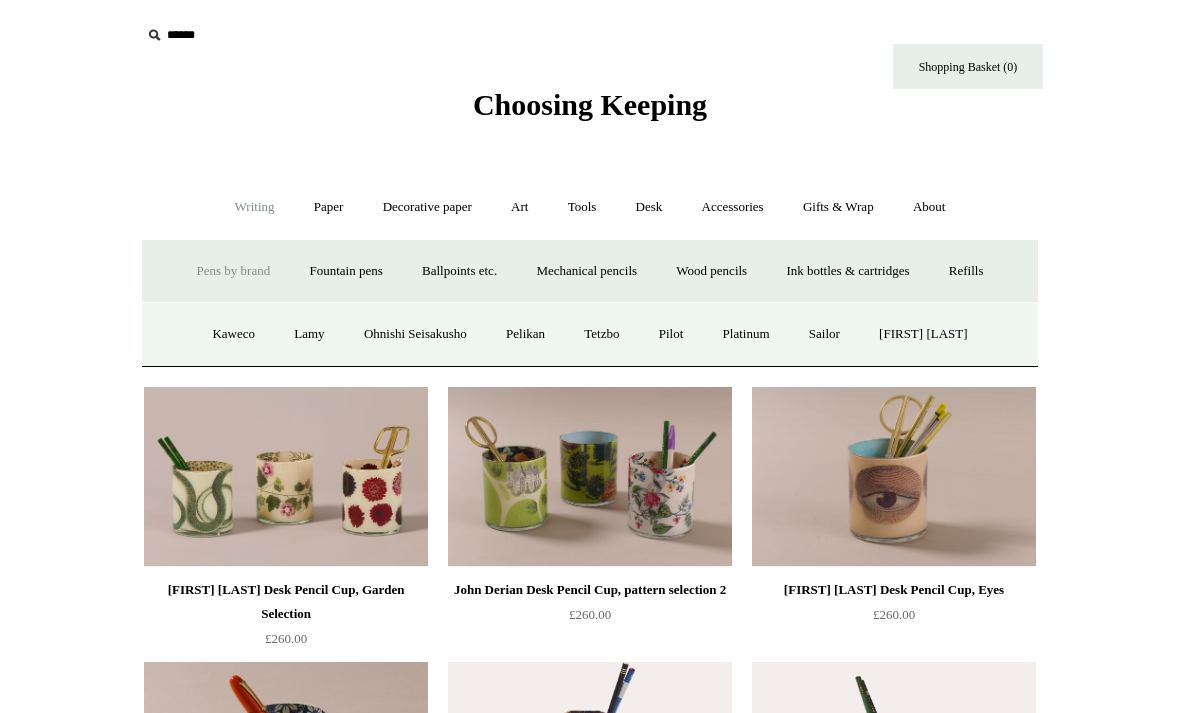click on "Kaweco" at bounding box center [233, 334] 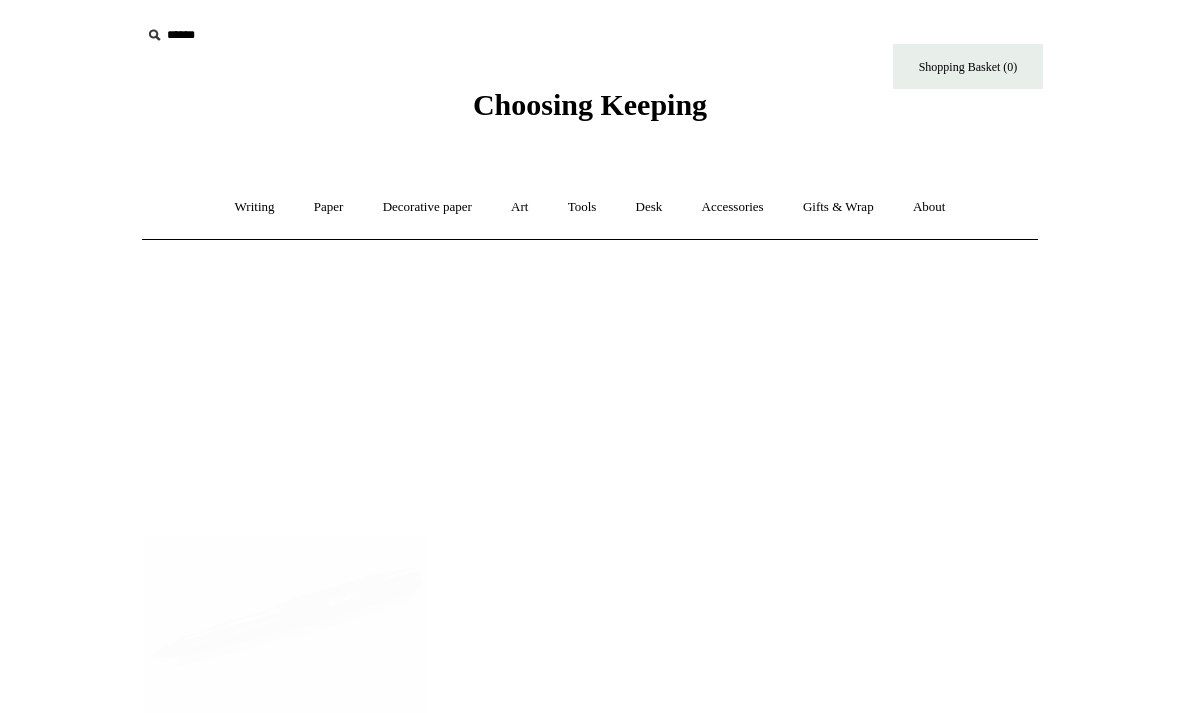 scroll, scrollTop: 0, scrollLeft: 0, axis: both 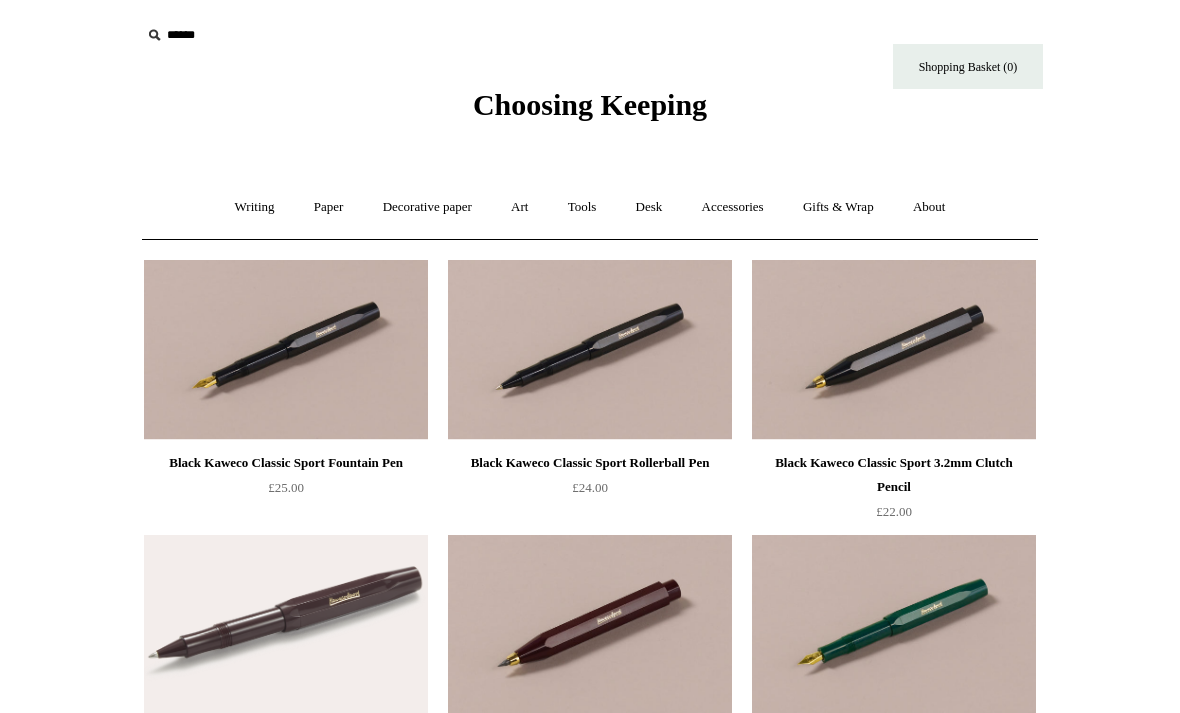 click on "Writing +" at bounding box center [255, 207] 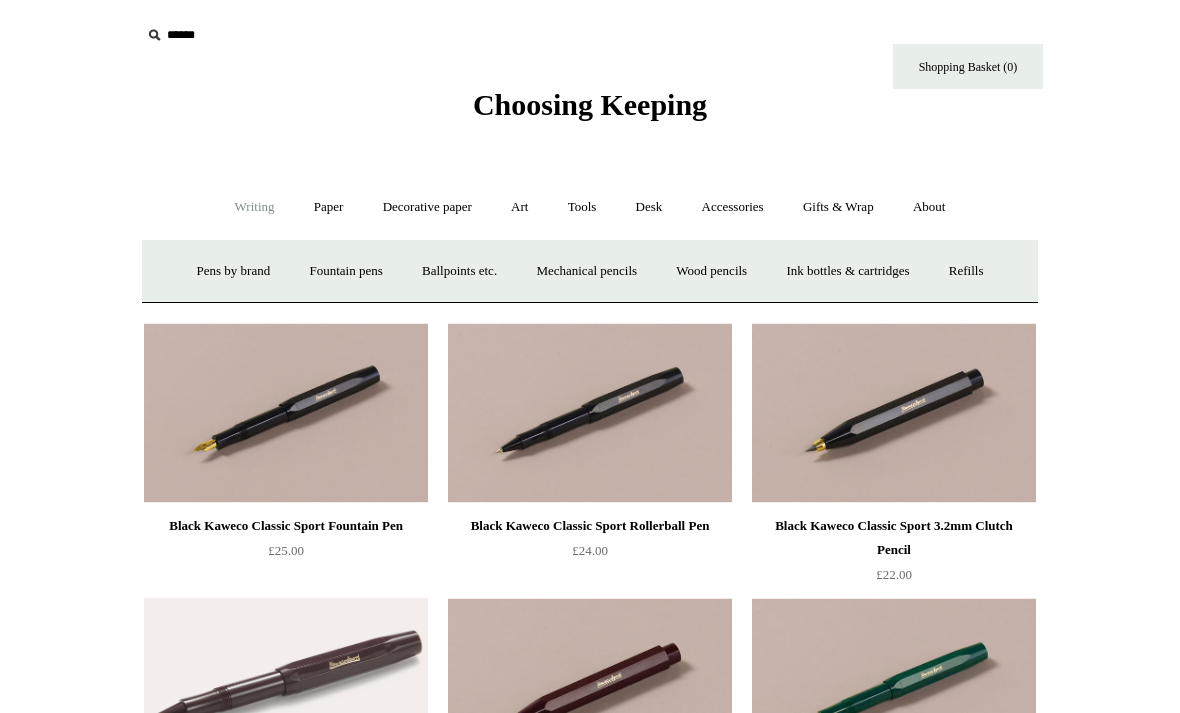 click on "Pens by brand +" at bounding box center (234, 271) 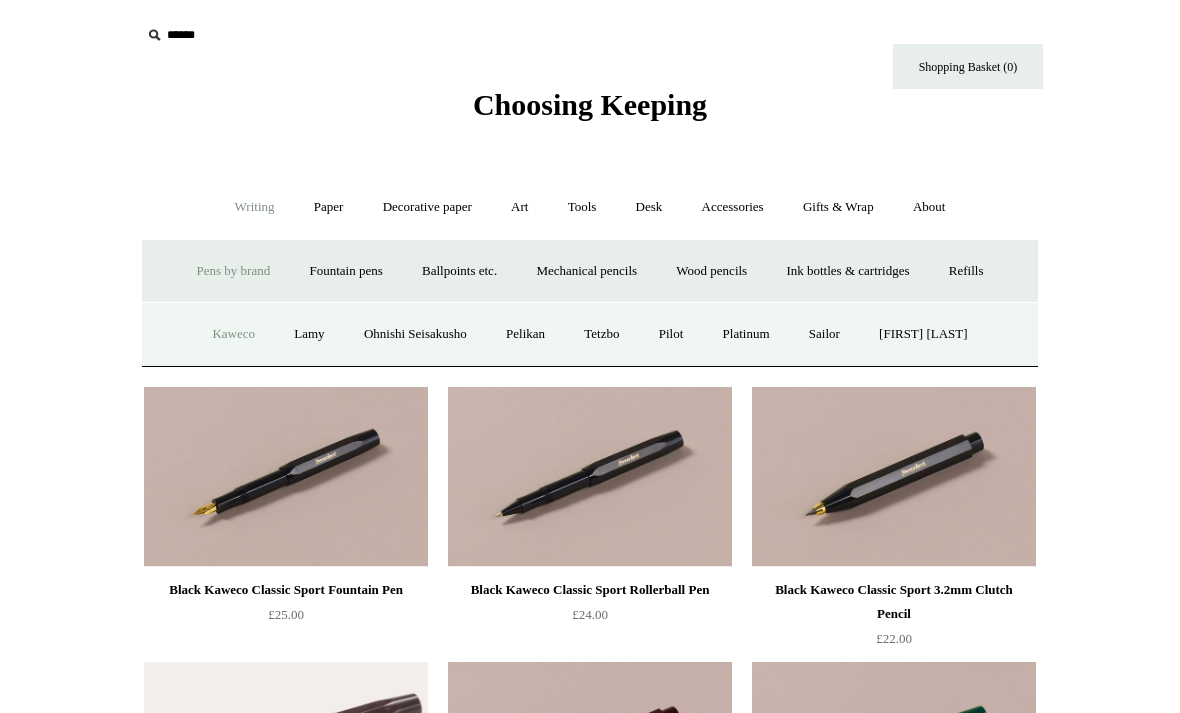 click on "Lamy" at bounding box center (309, 334) 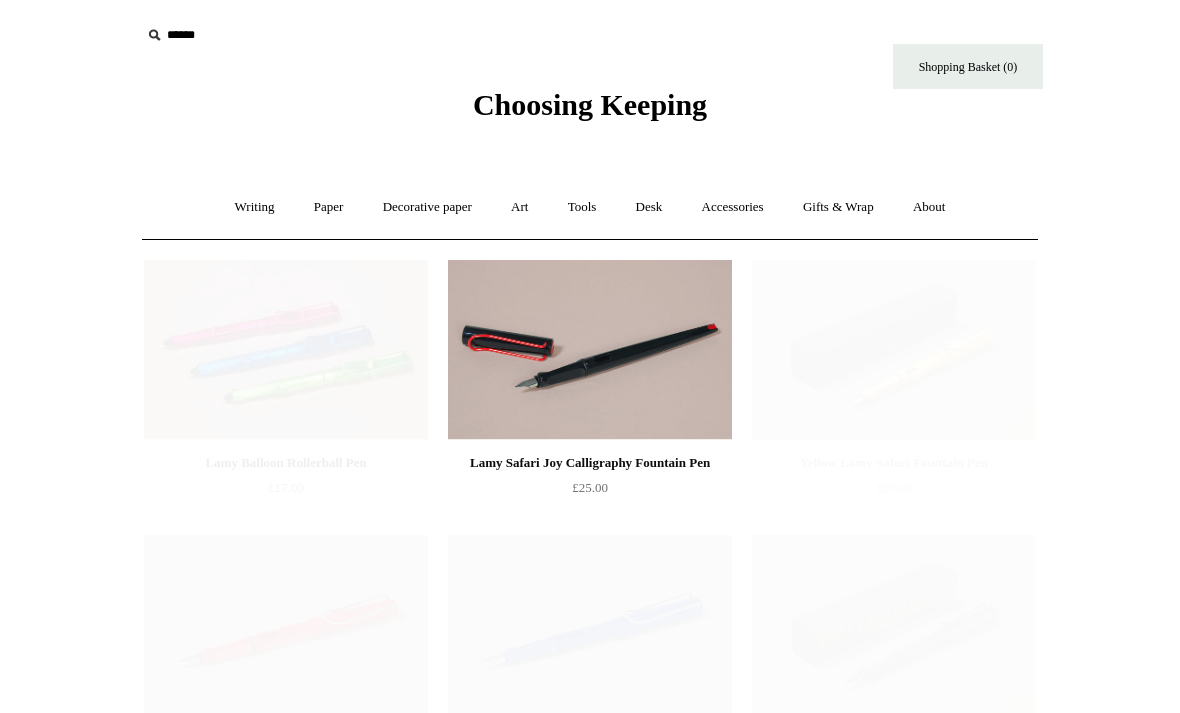 scroll, scrollTop: 0, scrollLeft: 0, axis: both 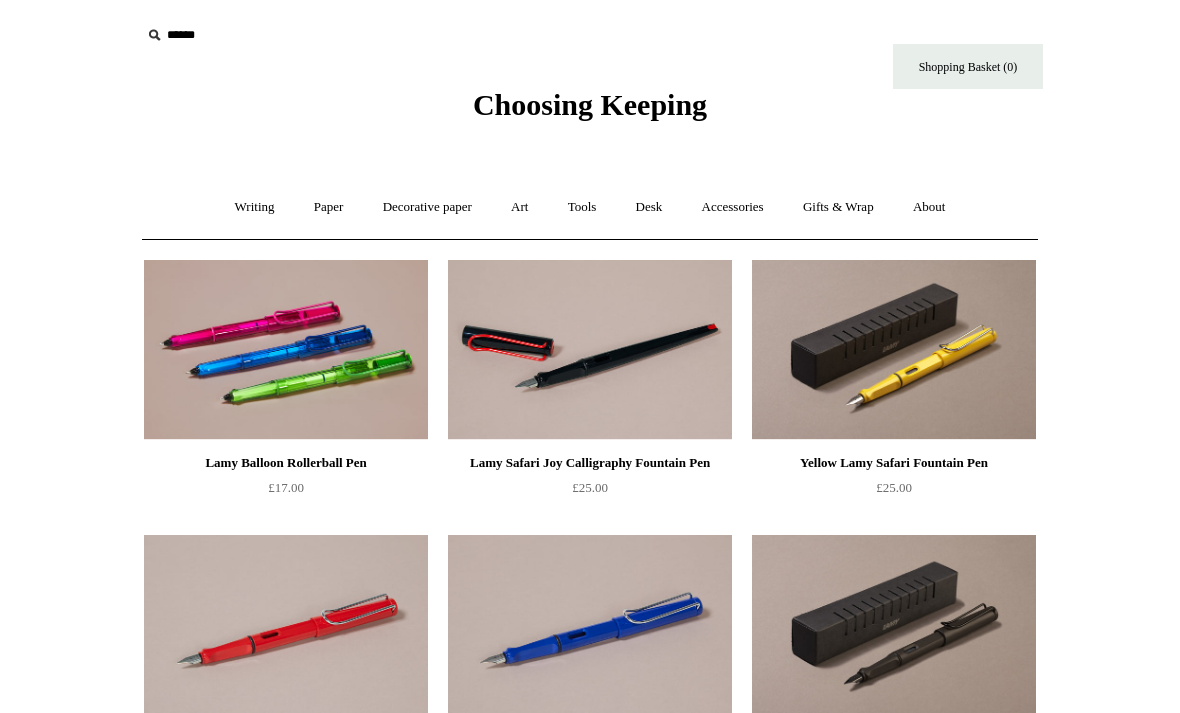 click on "Writing +
Pens by brand +
Kaweco
Lamy
Ohnishi Seisakusho
Pelikan
Tetzbo
Pilot
Platinum
Sailor
[FIRST] [LAST]
Fountain pens +" at bounding box center (590, 207) 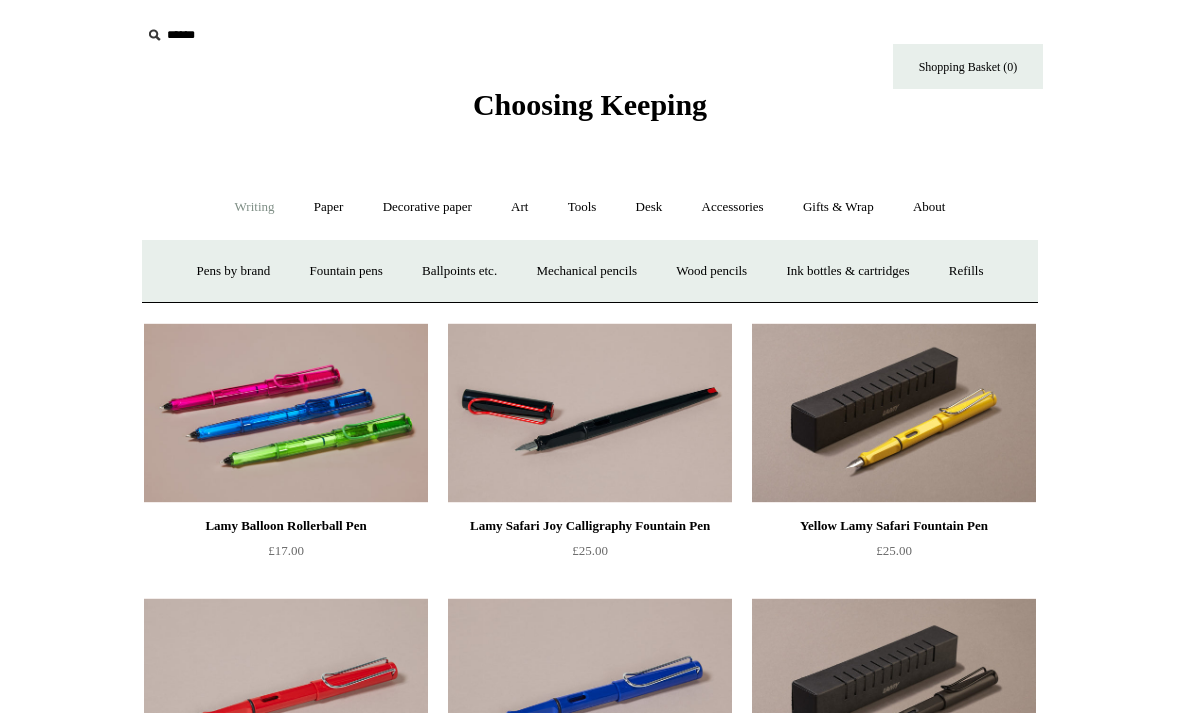 click on "Pens by brand +" at bounding box center [234, 271] 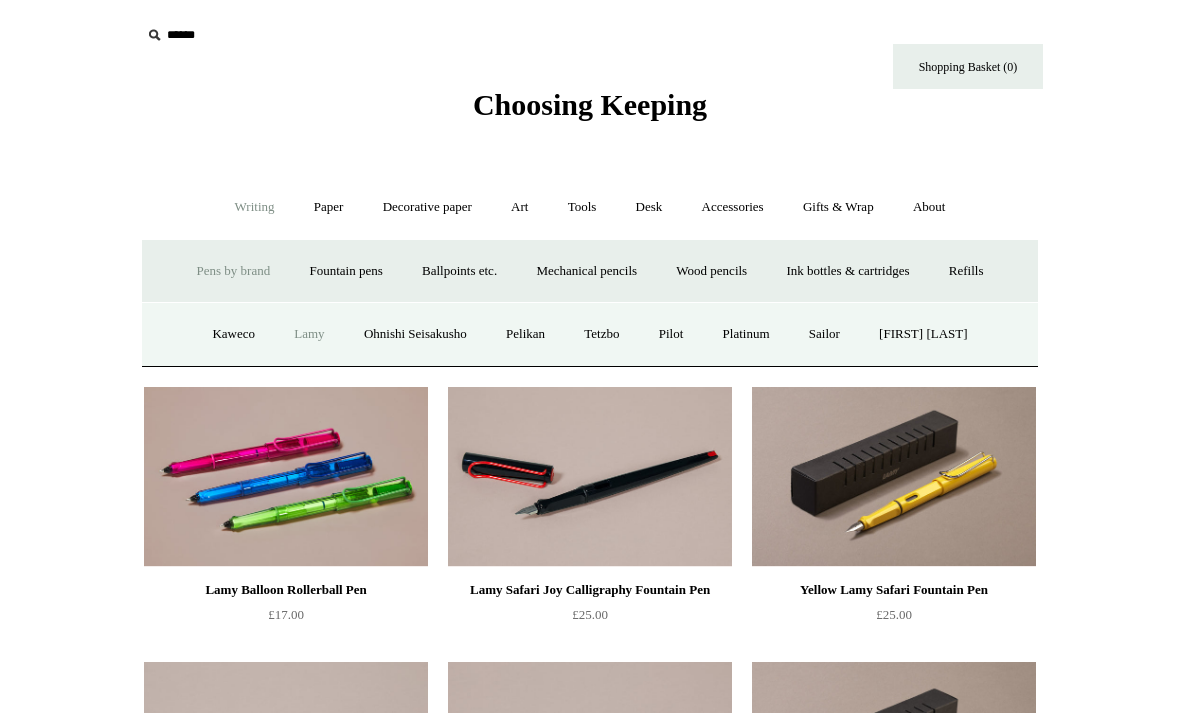 click on "Ohnishi Seisakusho" at bounding box center (415, 334) 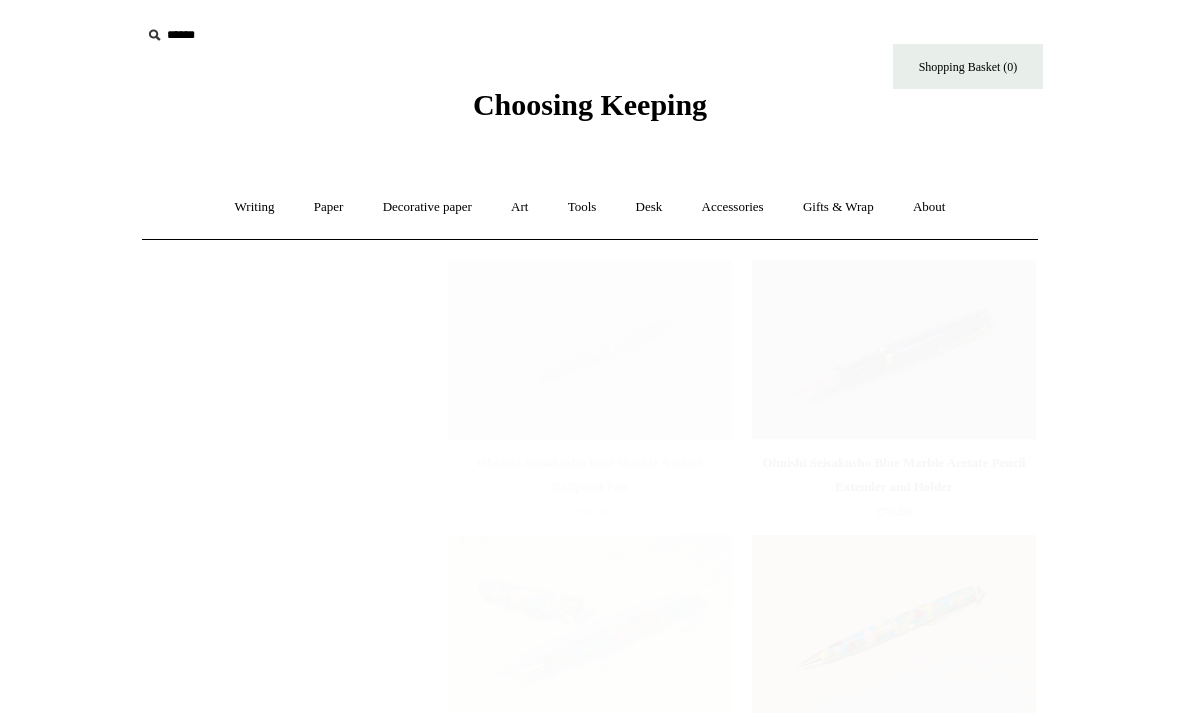scroll, scrollTop: 0, scrollLeft: 0, axis: both 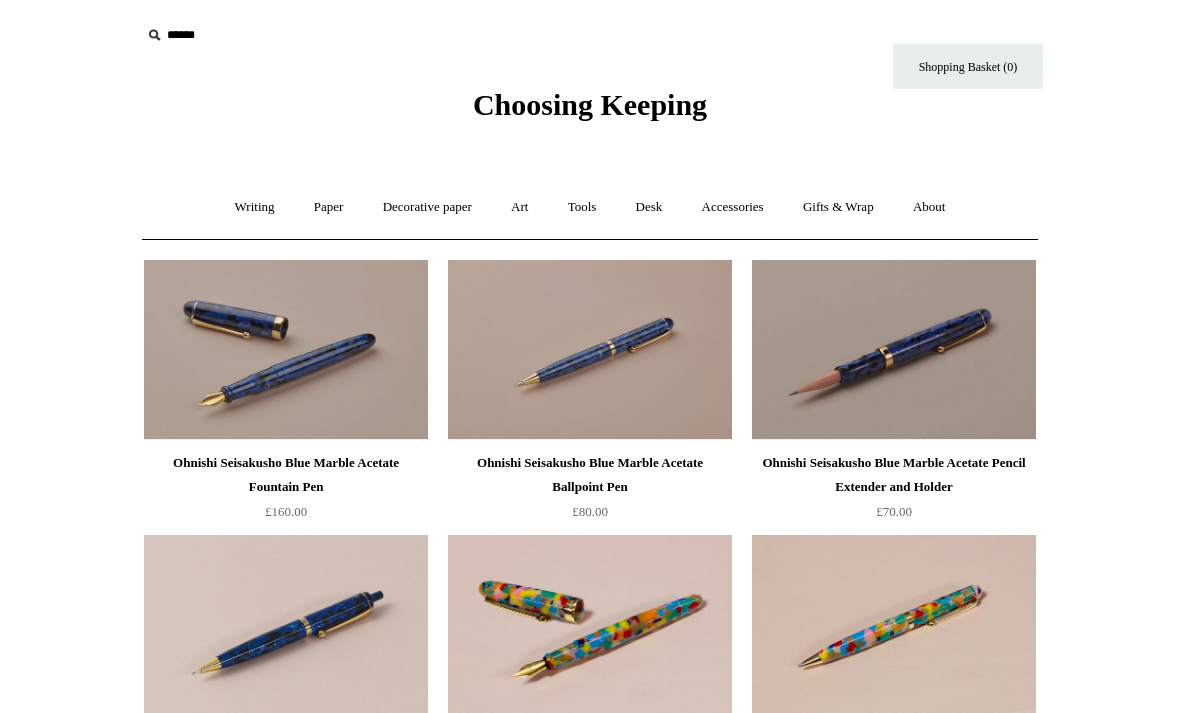 click on "Writing +" at bounding box center [255, 207] 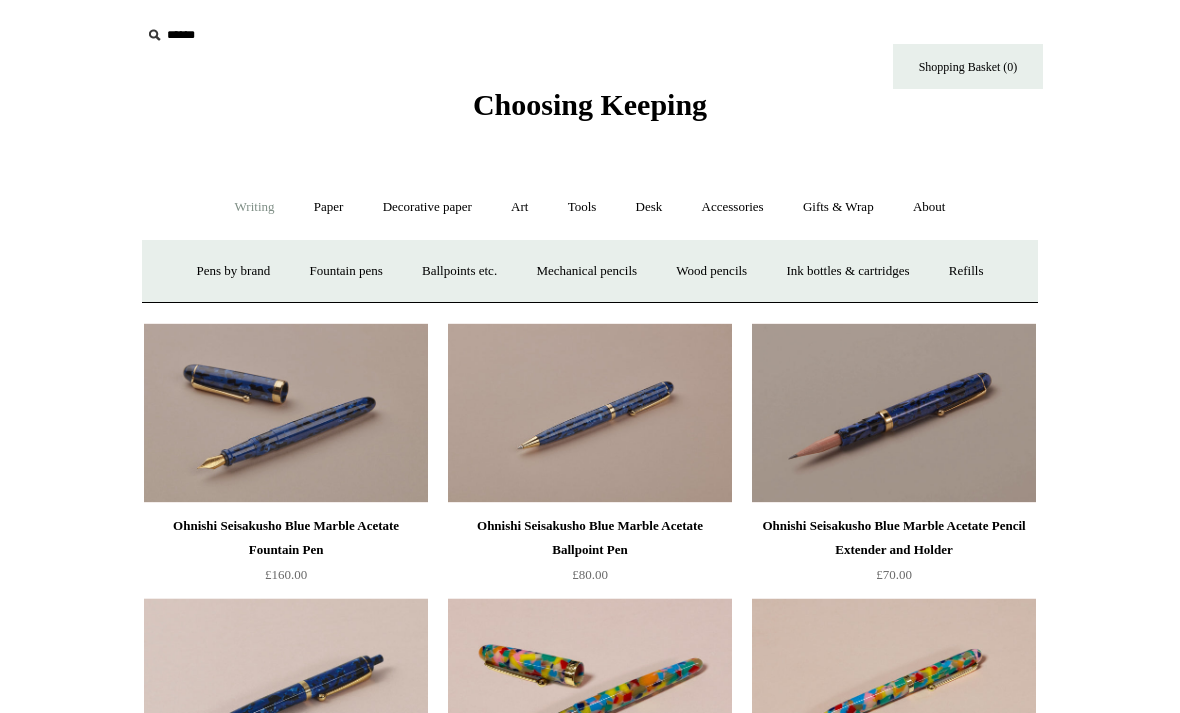 click on "Pens by brand +" at bounding box center (234, 271) 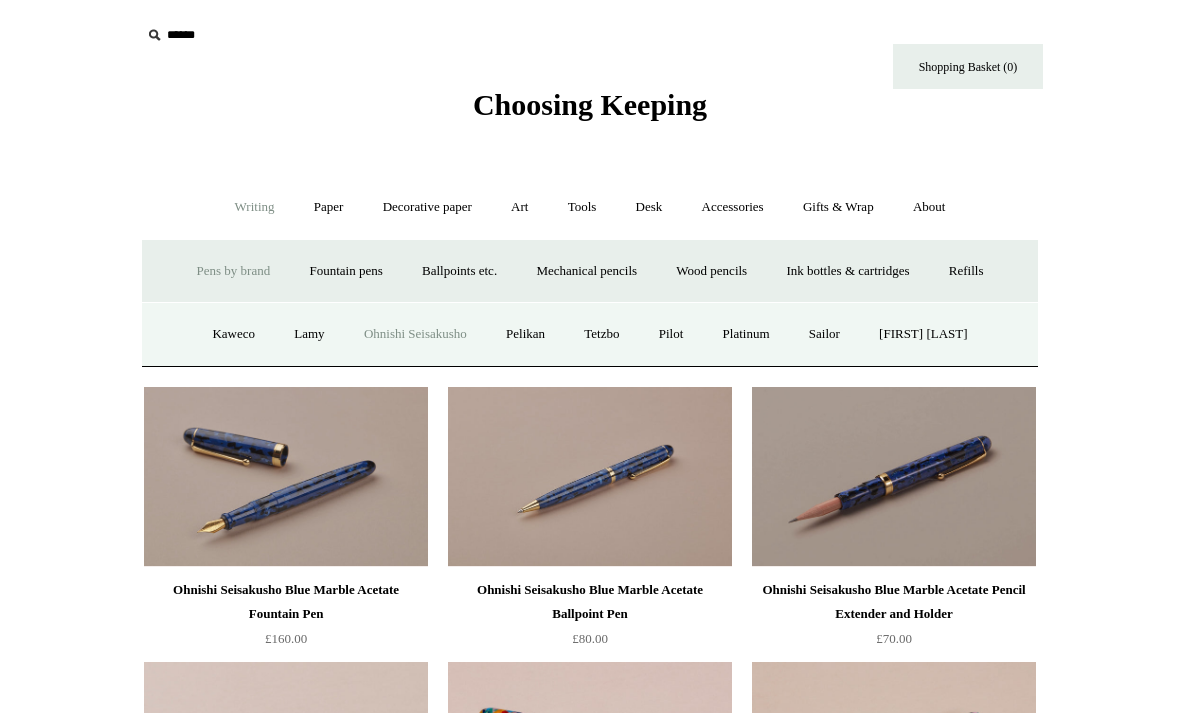 click on "Pelikan" at bounding box center [525, 334] 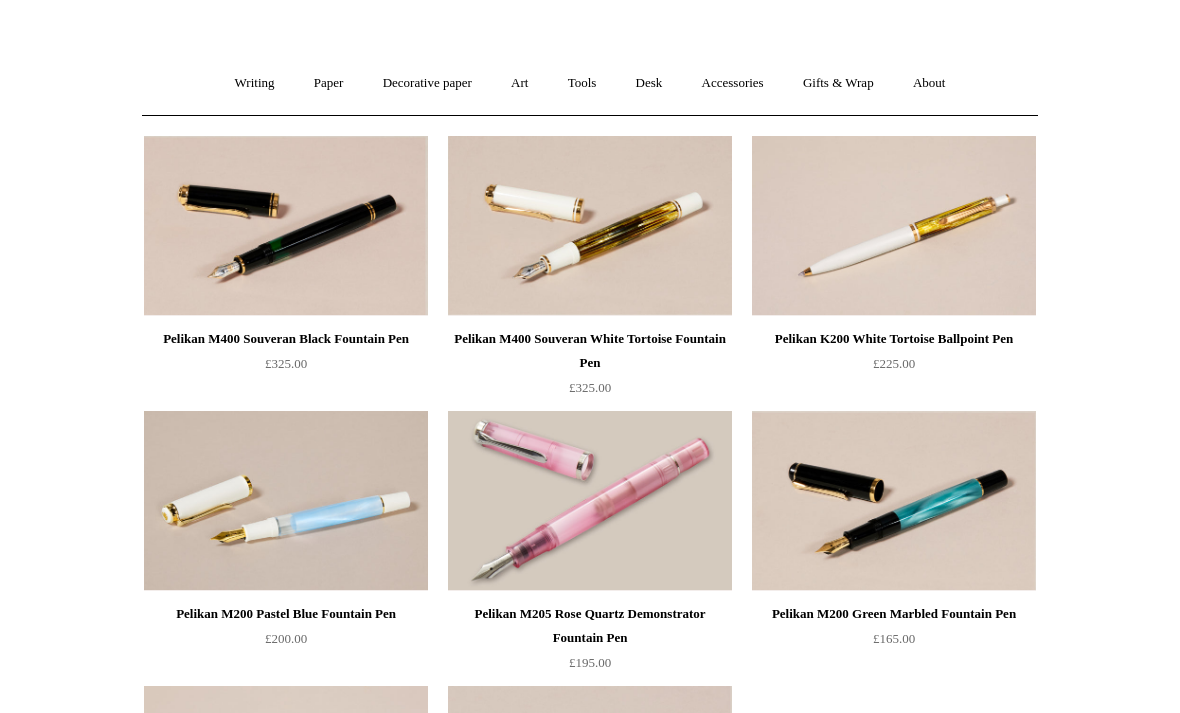 scroll, scrollTop: 66, scrollLeft: 0, axis: vertical 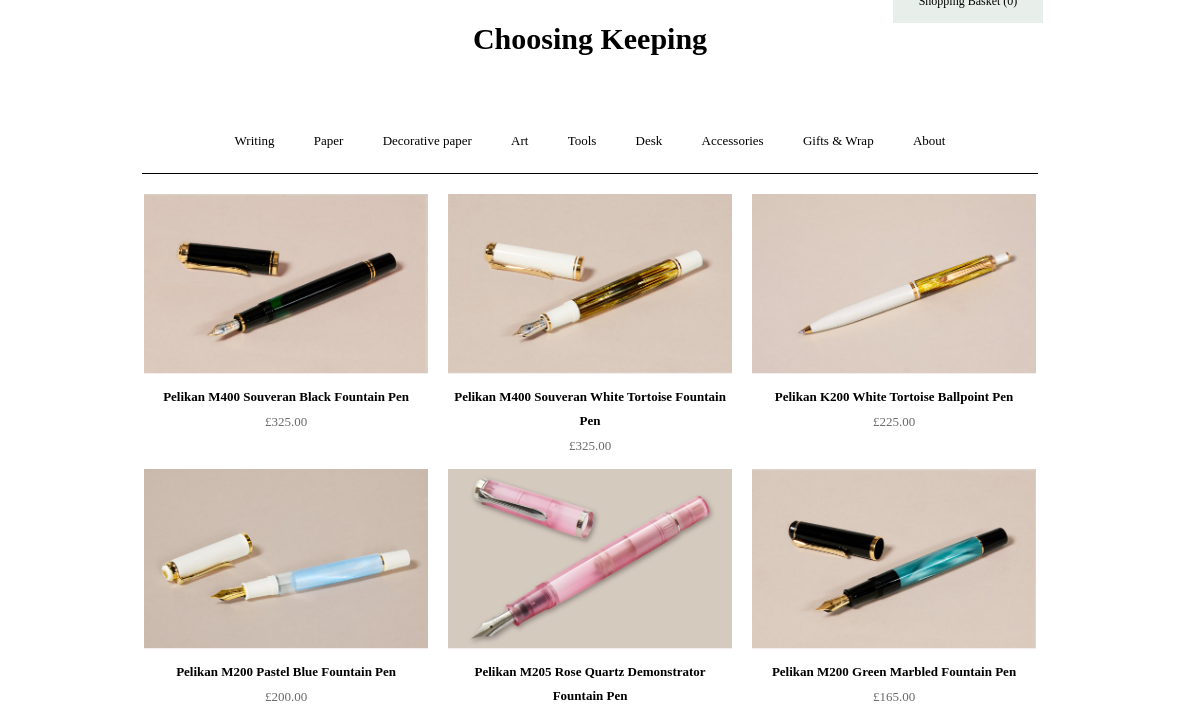 click on "Writing +" at bounding box center [255, 141] 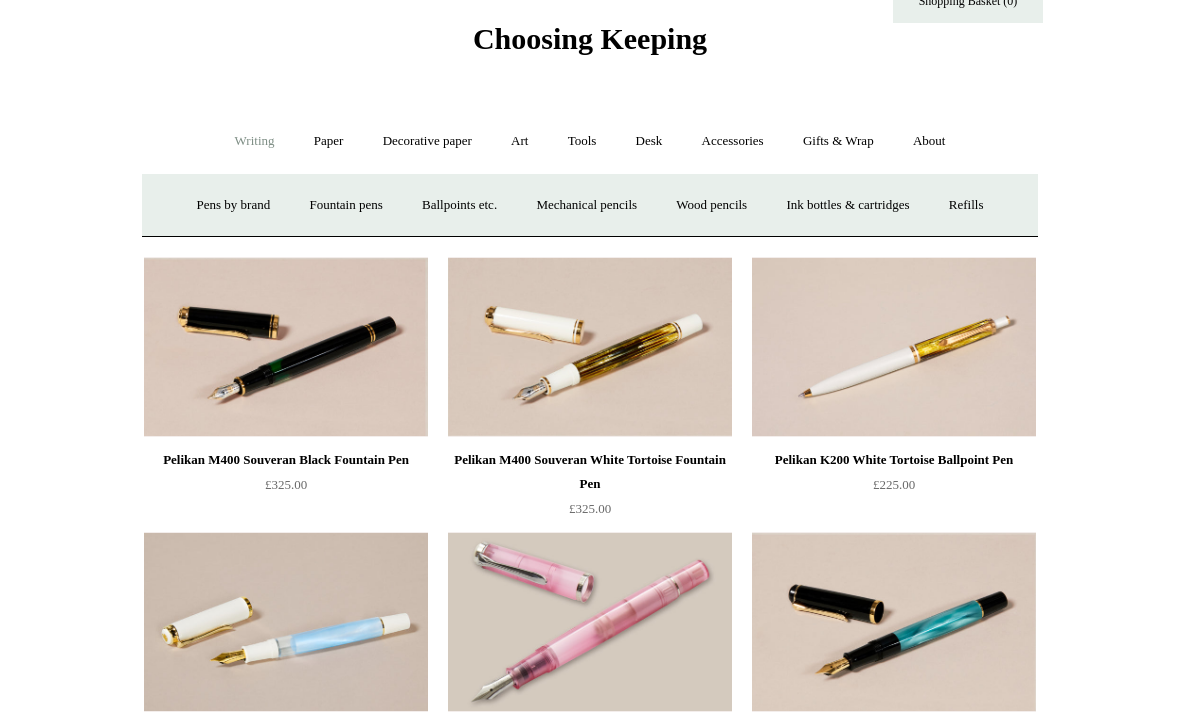 click on "Paper +" at bounding box center [329, 141] 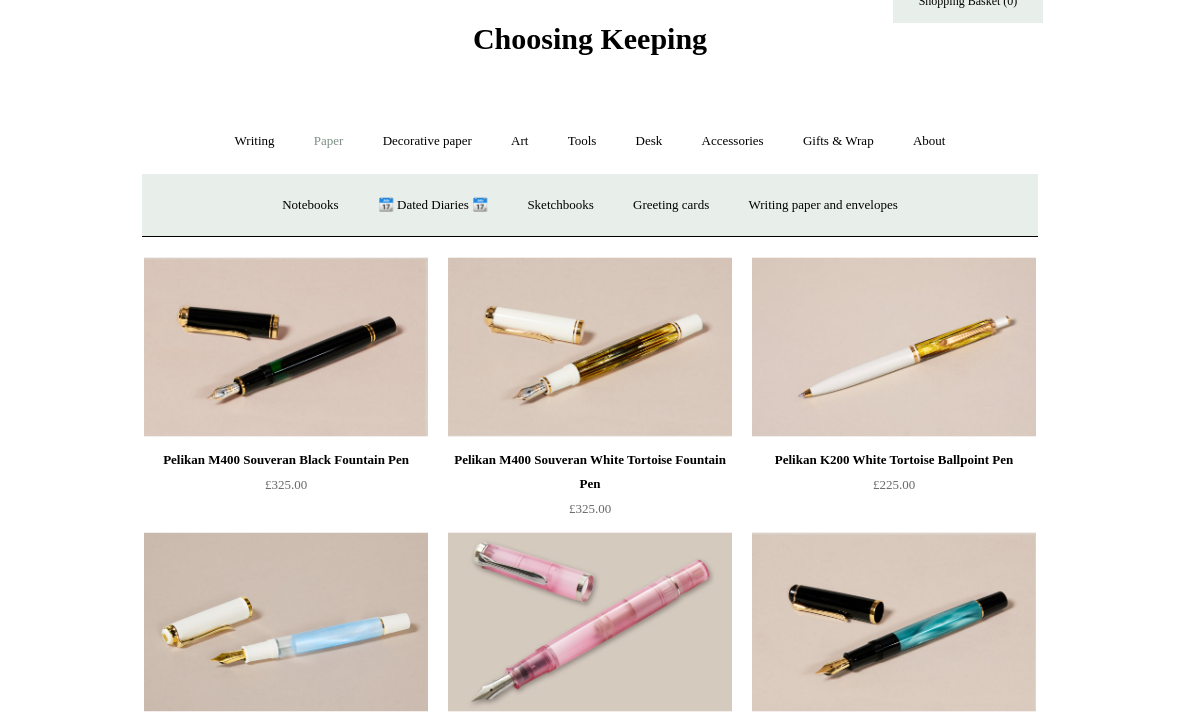 click on "Notebooks +" at bounding box center (310, 205) 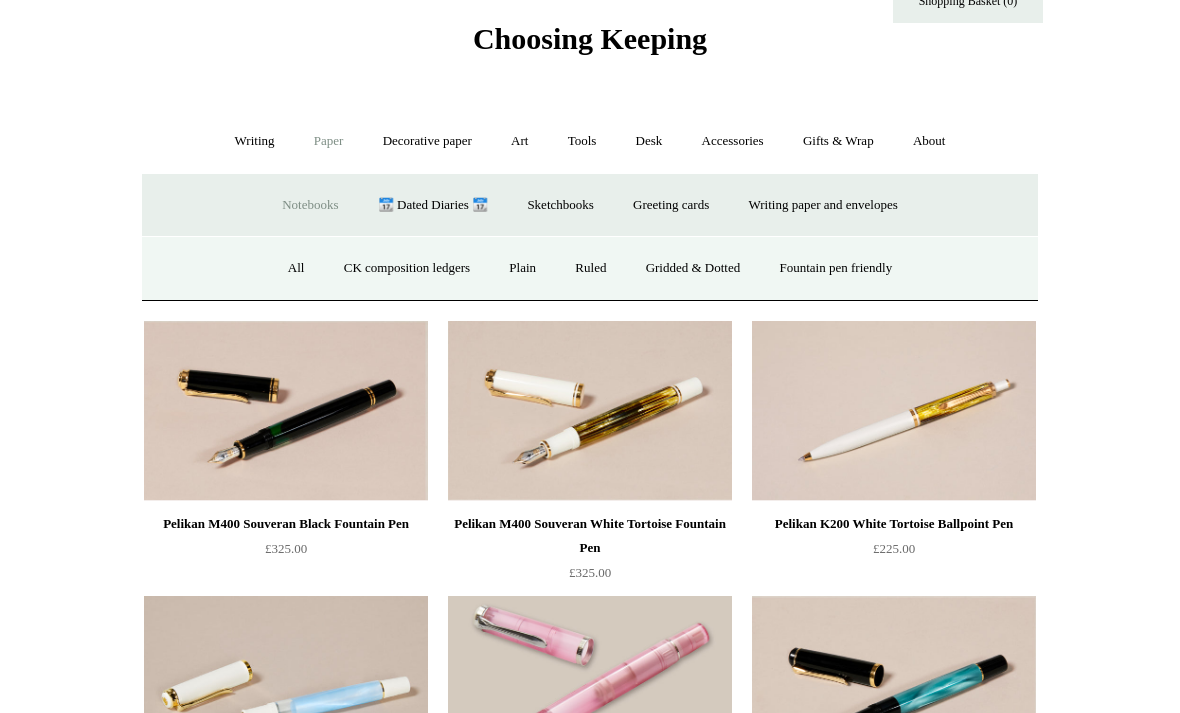 click on "All" at bounding box center (296, 268) 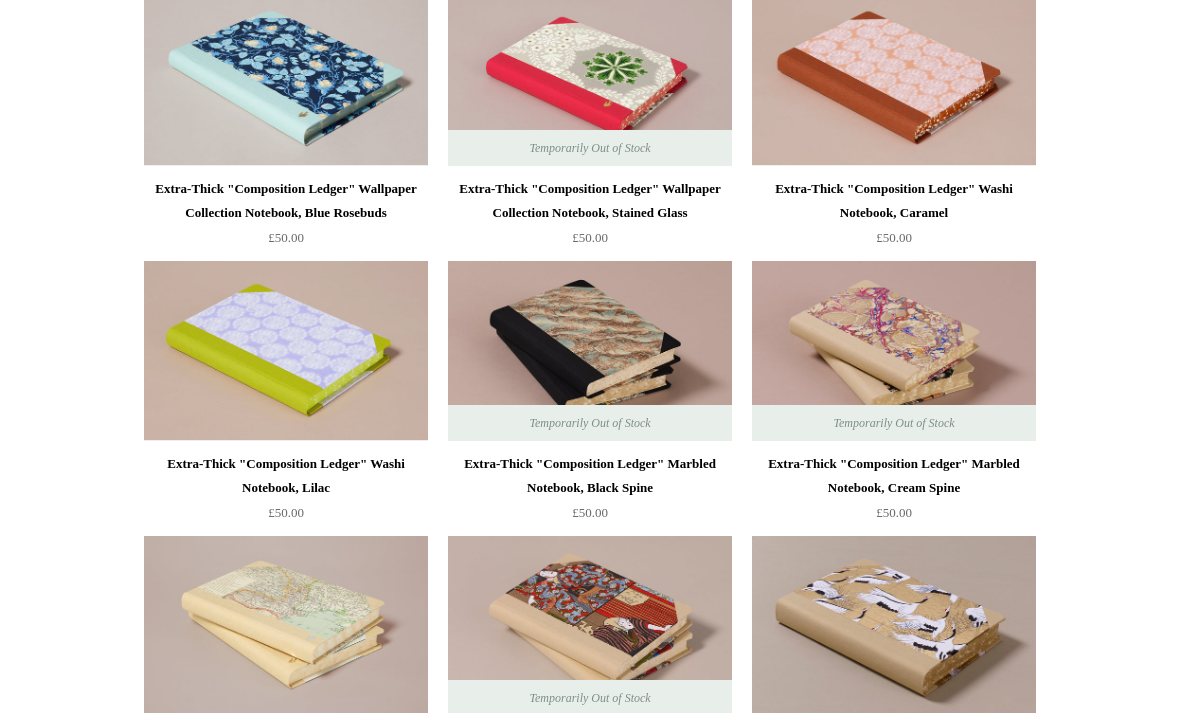 scroll, scrollTop: 3352, scrollLeft: 0, axis: vertical 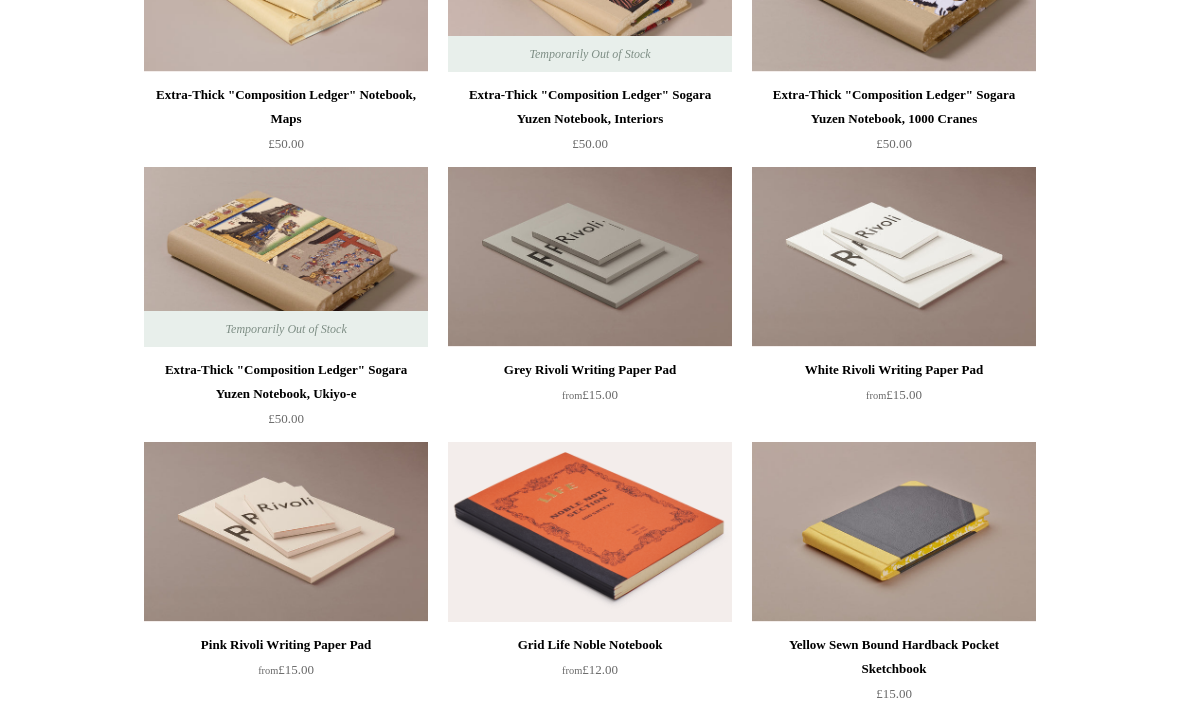 click on "Menu
Choosing Keeping
*
Shipping Information
Shopping Basket (0)
*
⤺
+ +" at bounding box center [590, 2536] 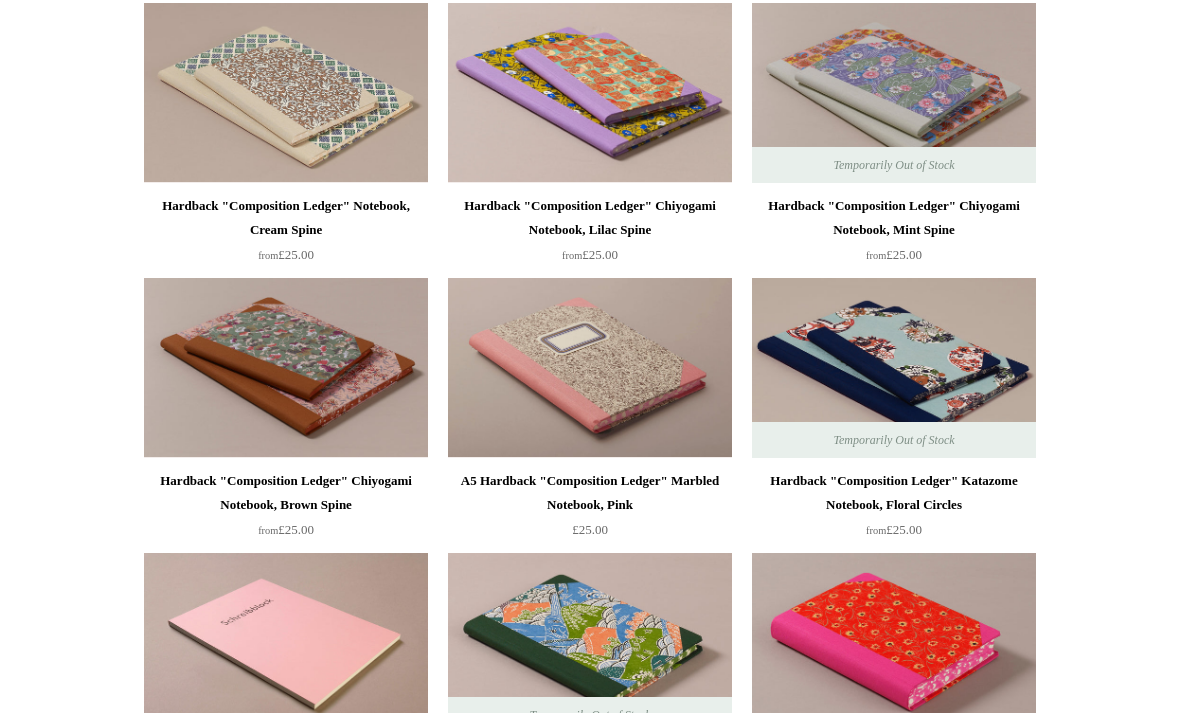 scroll, scrollTop: 1631, scrollLeft: 0, axis: vertical 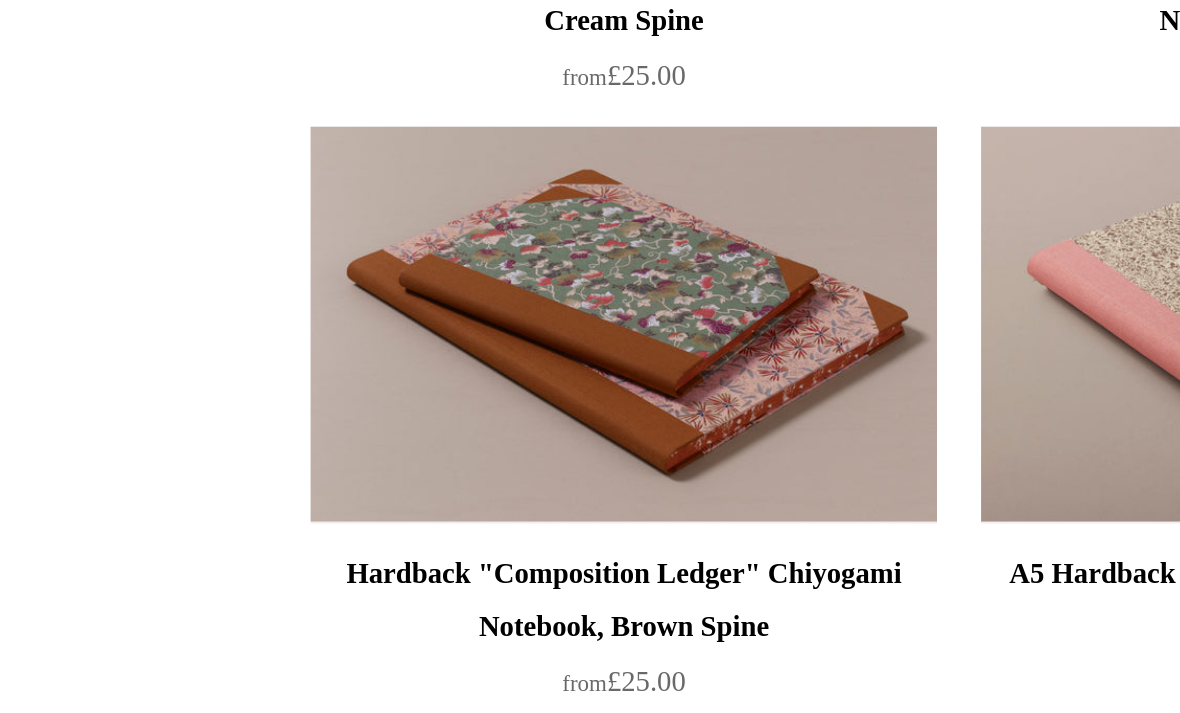 click at bounding box center [286, 369] 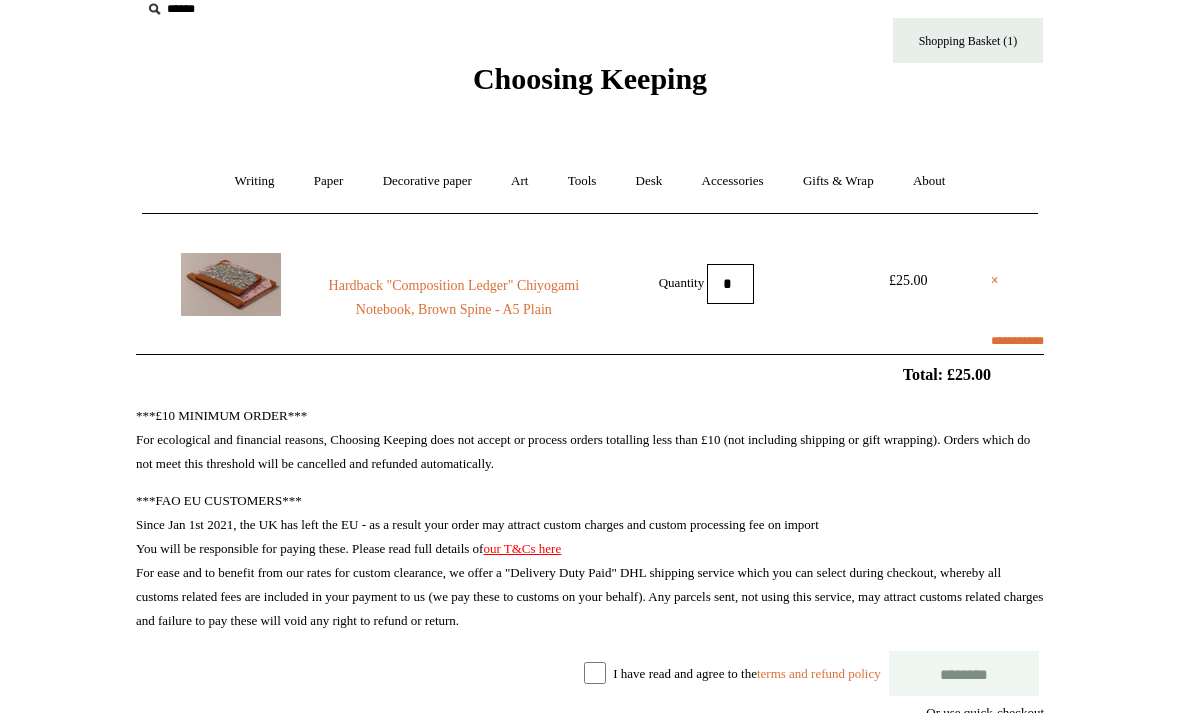 scroll, scrollTop: 100, scrollLeft: 0, axis: vertical 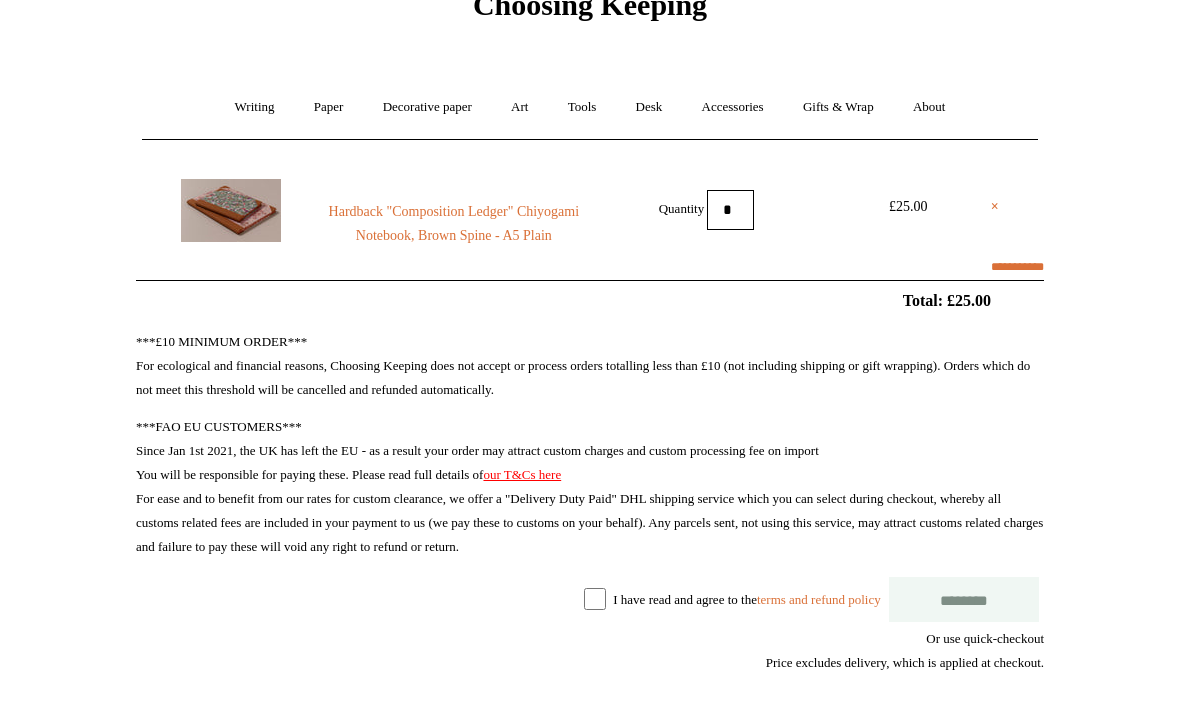 select on "**********" 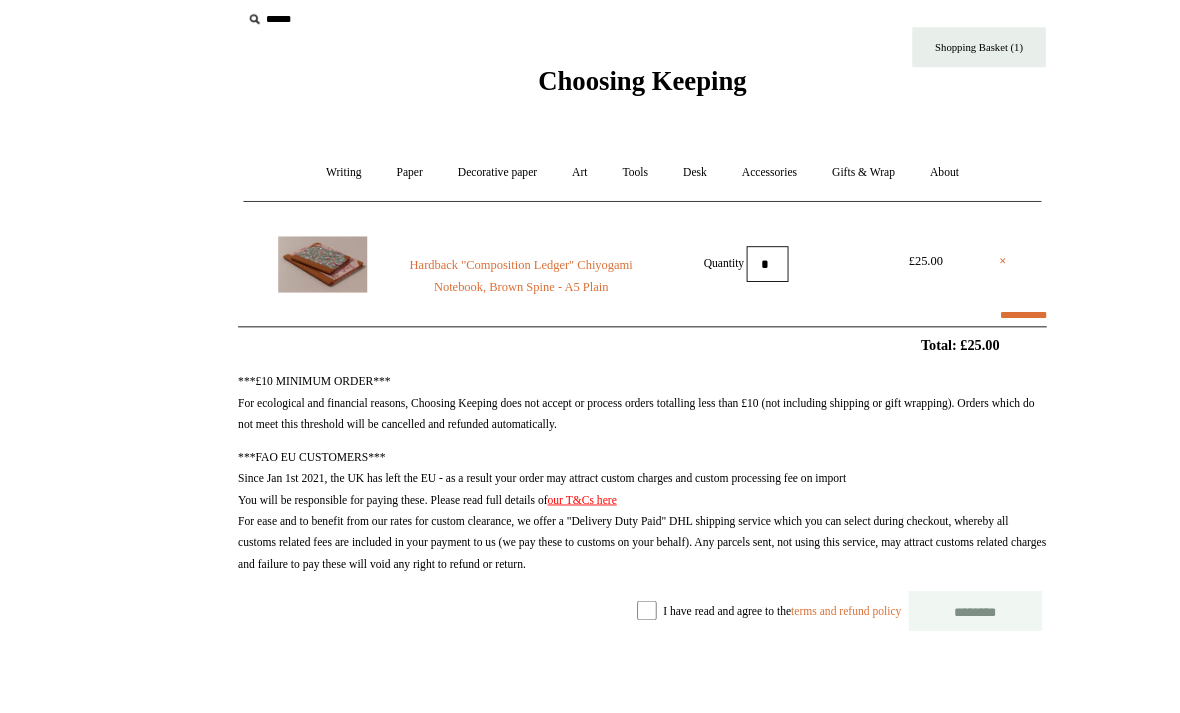 scroll, scrollTop: 89, scrollLeft: 0, axis: vertical 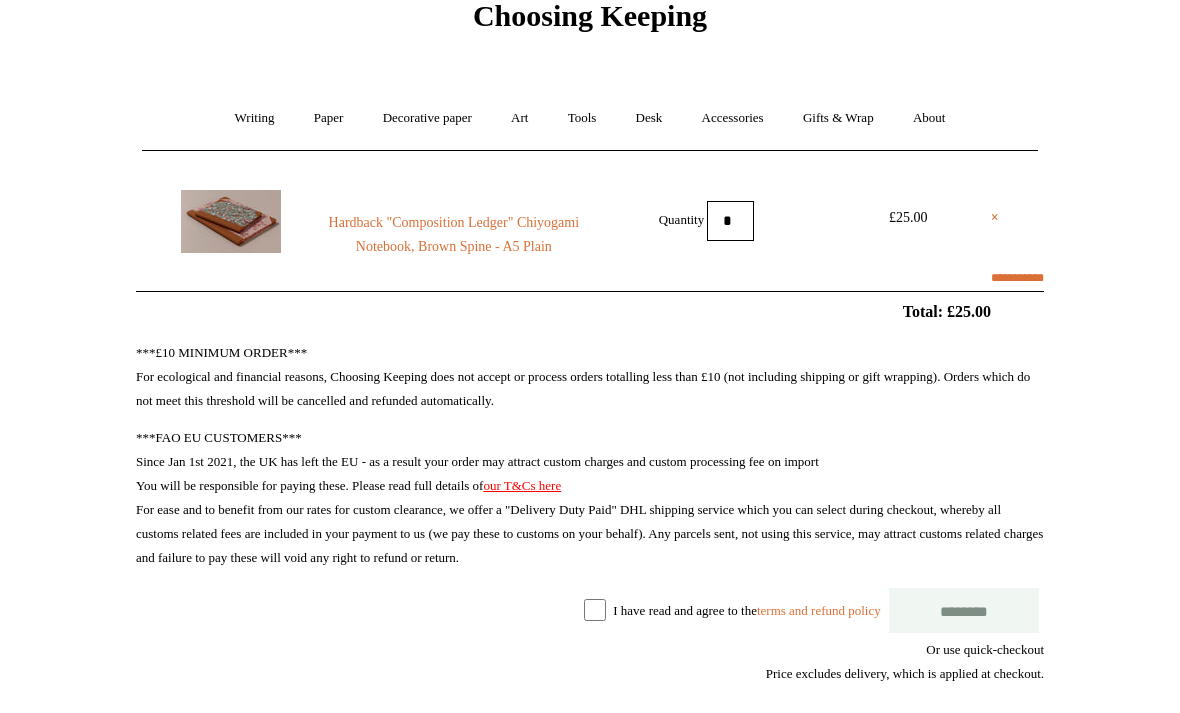 click on "I have read and agree to the  terms and refund policy" at bounding box center (746, 609) 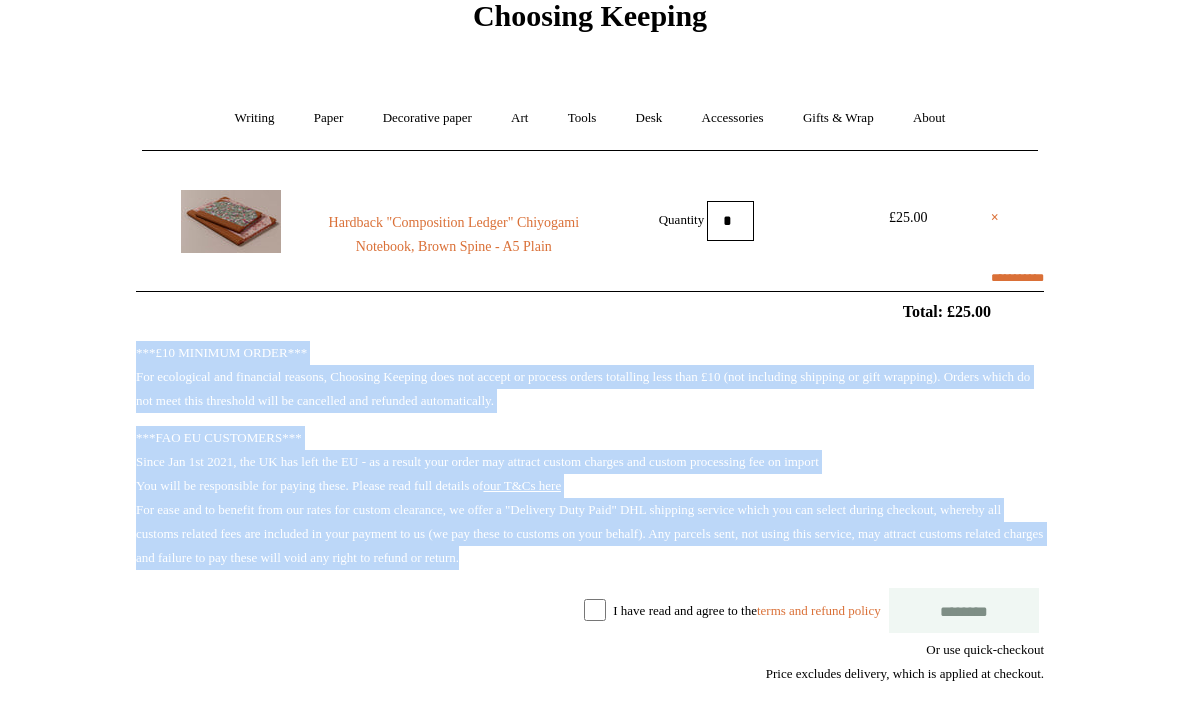 click on "Total: £25.00" at bounding box center (590, 311) 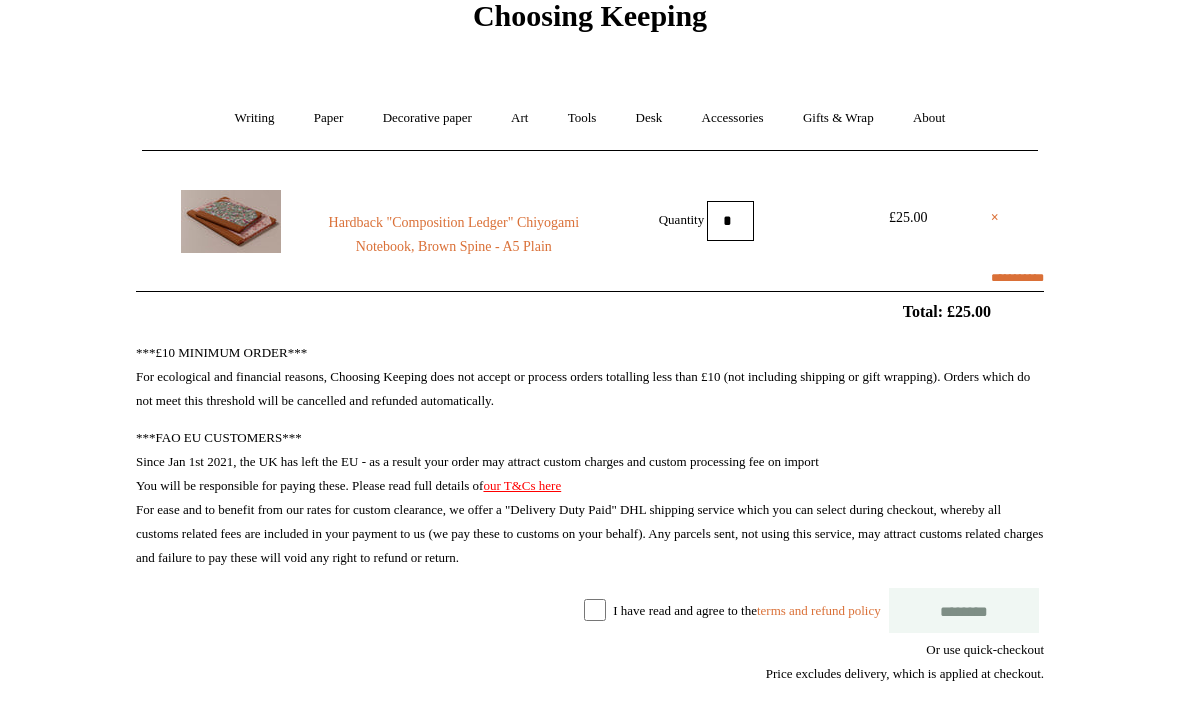 click on "********" at bounding box center (964, 610) 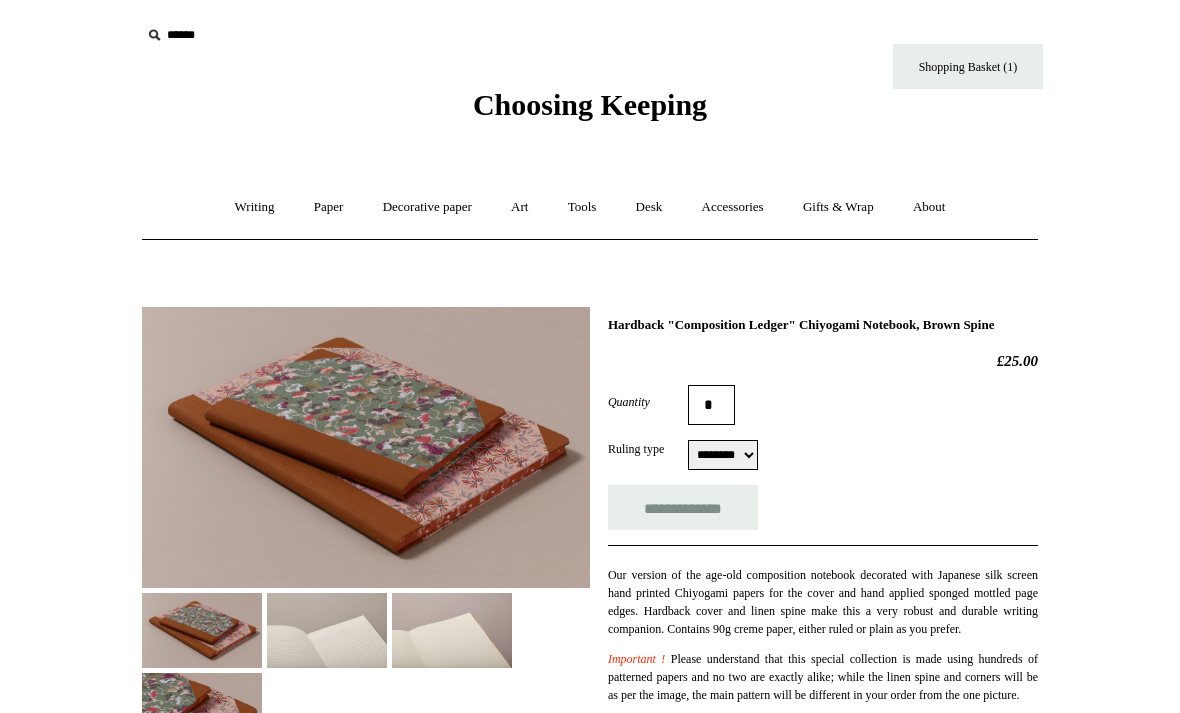 select on "********" 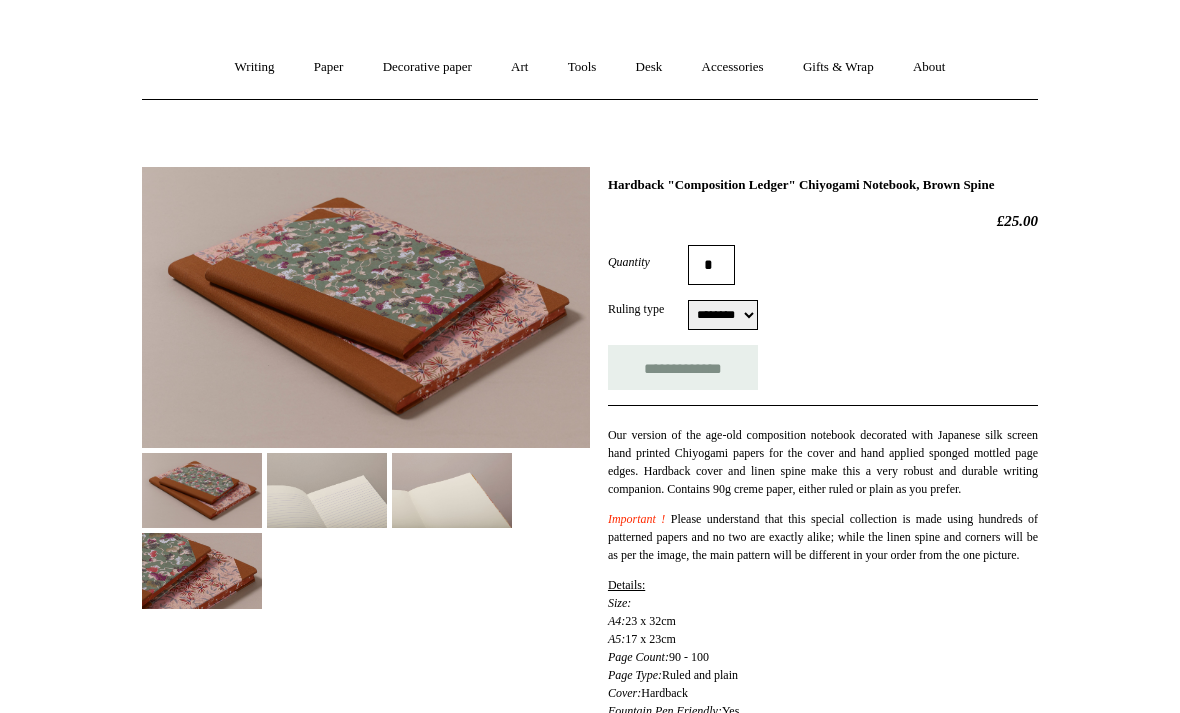 scroll, scrollTop: 163, scrollLeft: 0, axis: vertical 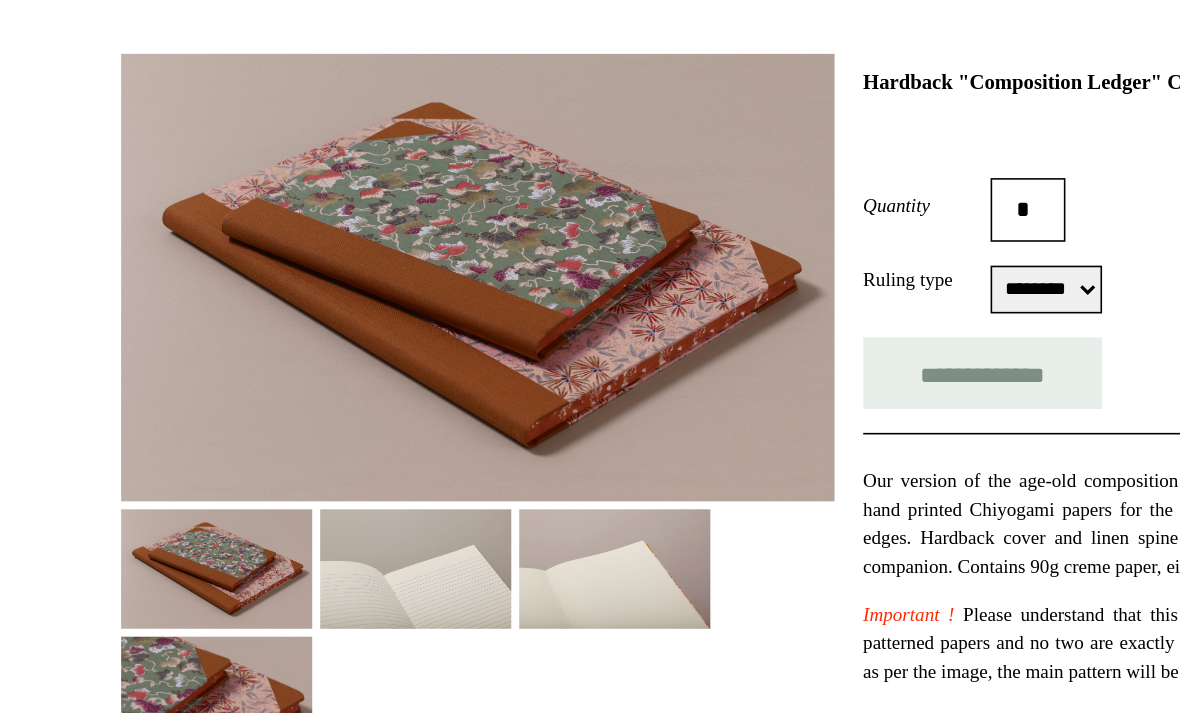 click at bounding box center (202, 467) 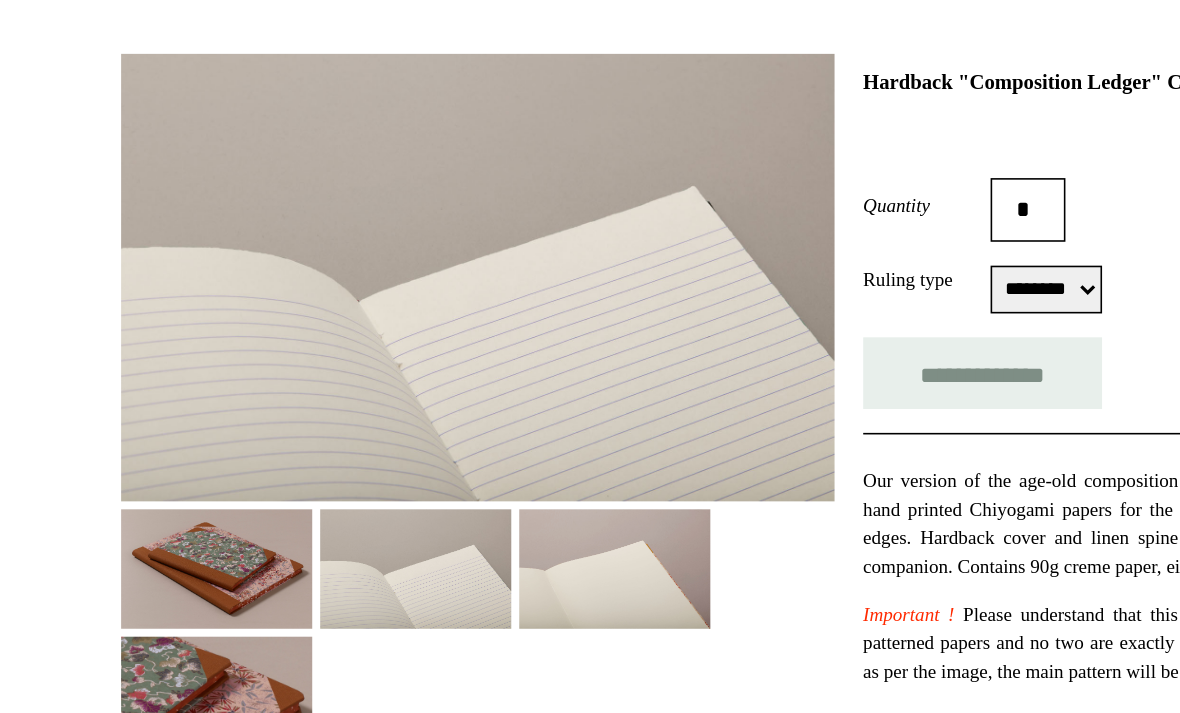 click at bounding box center (452, 467) 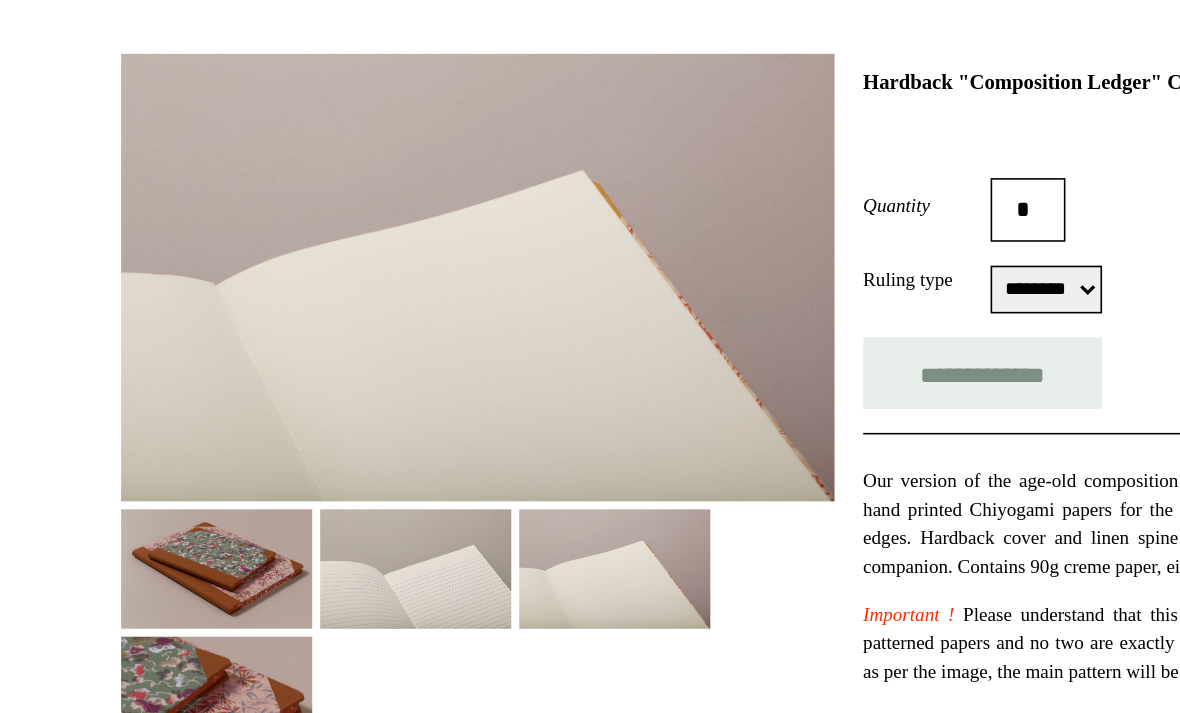 click at bounding box center [202, 547] 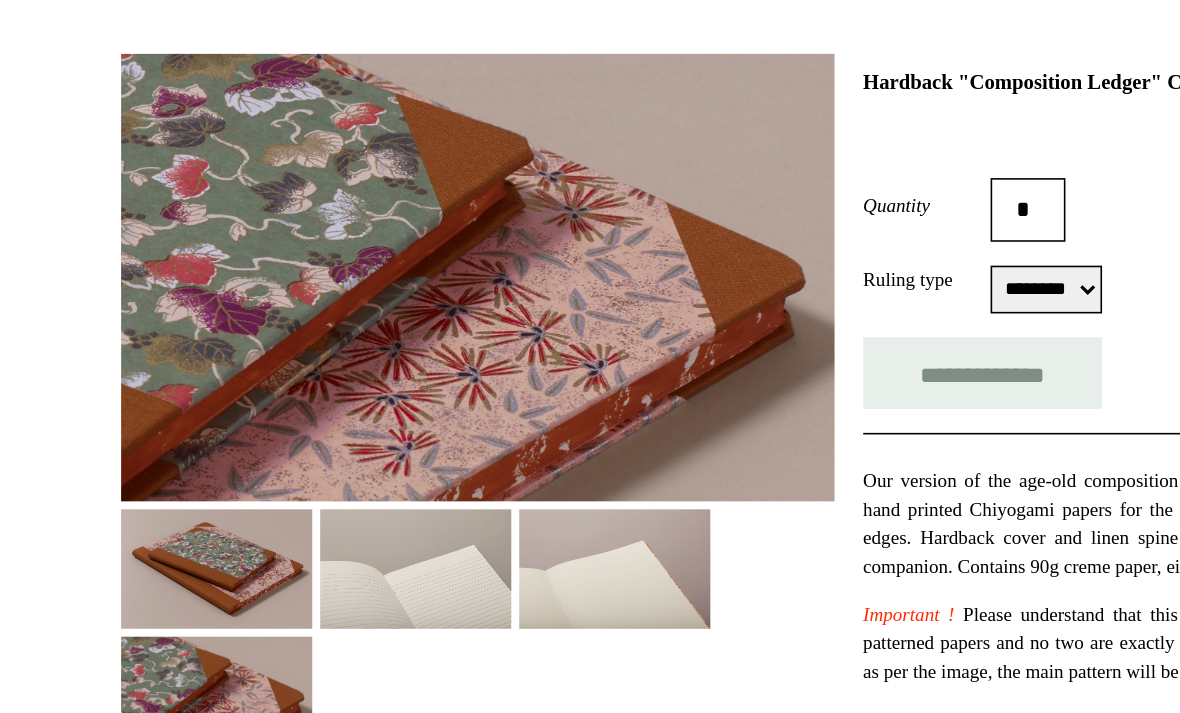 click at bounding box center (202, 467) 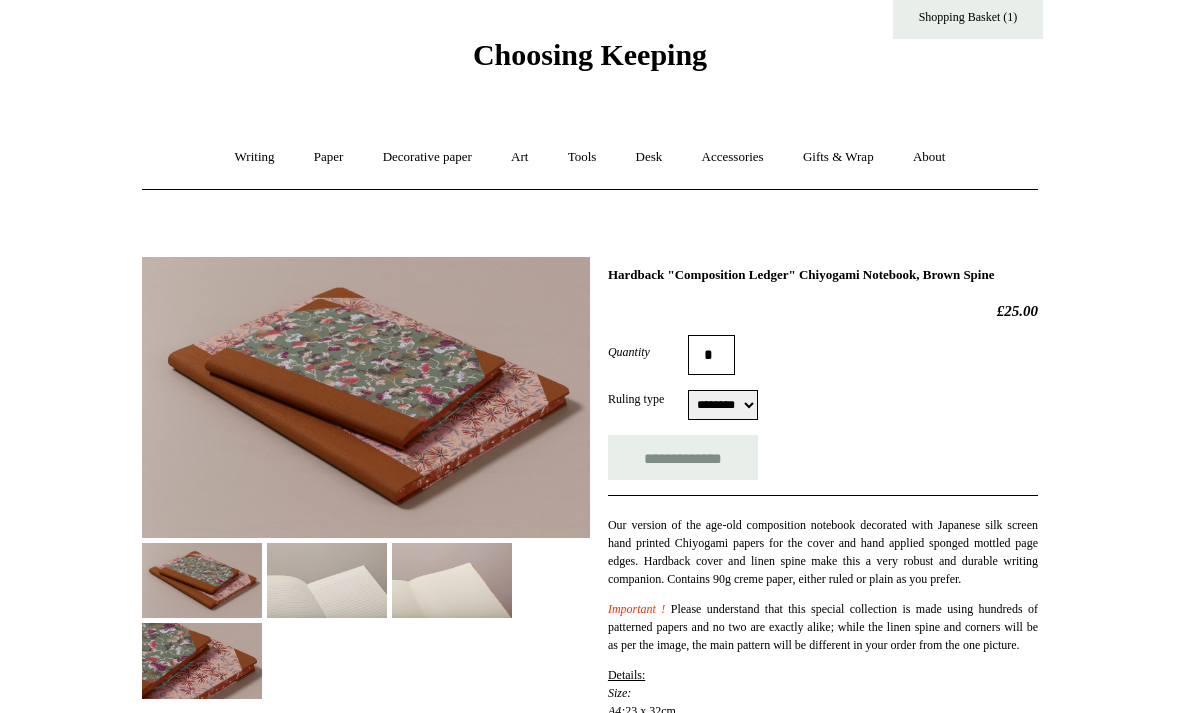 scroll, scrollTop: 115, scrollLeft: 0, axis: vertical 